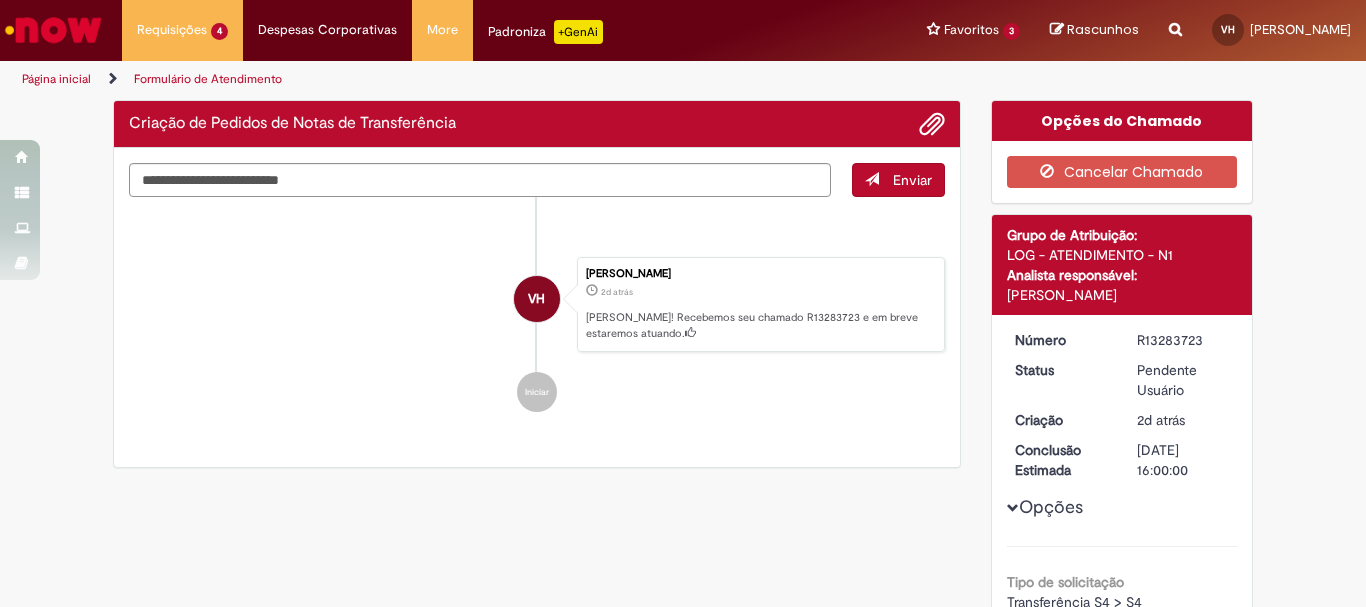 scroll, scrollTop: 0, scrollLeft: 0, axis: both 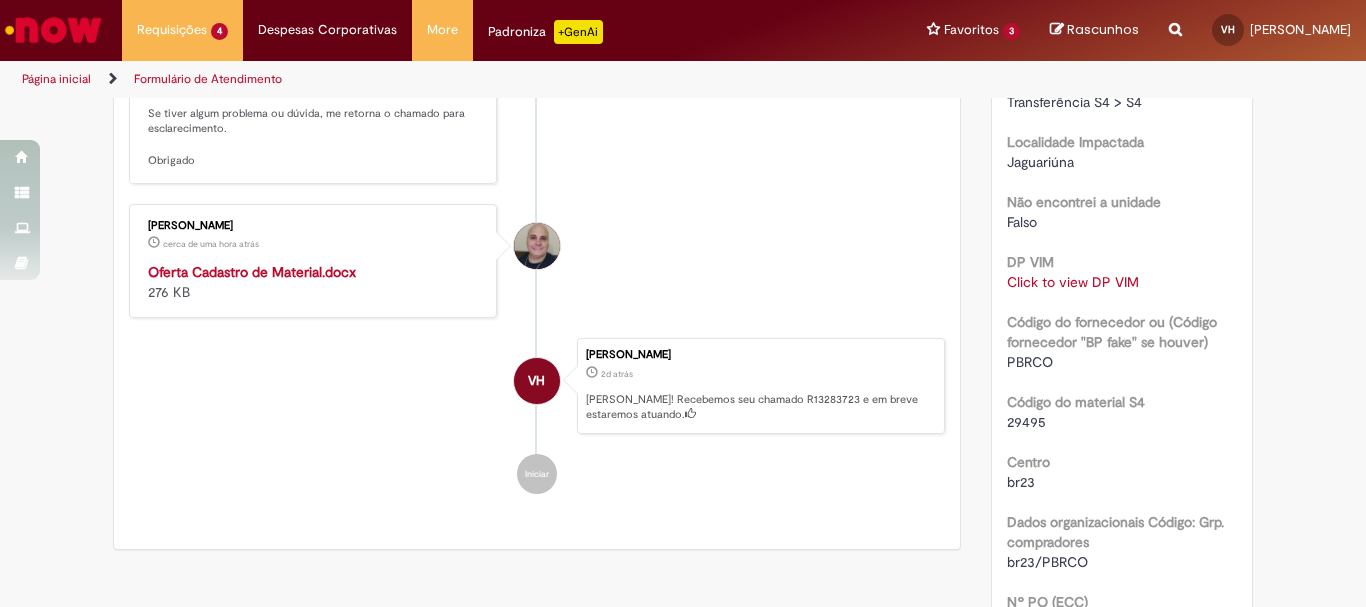 click on "Click to view DP VIM" at bounding box center (1073, 282) 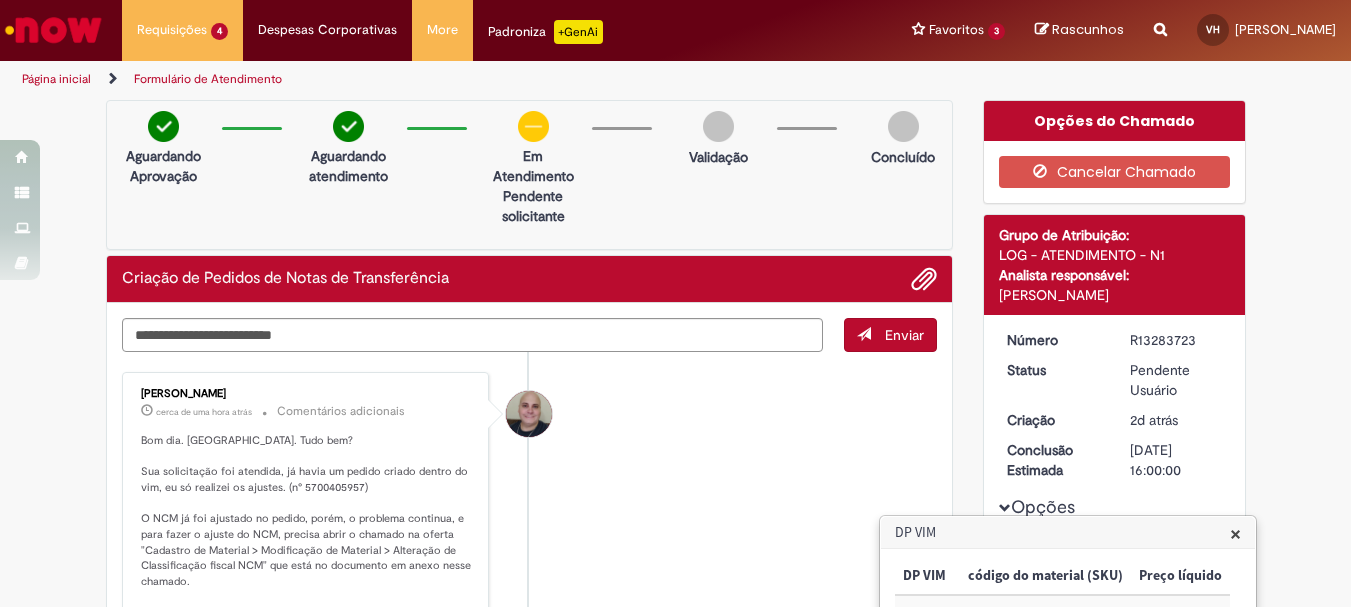 scroll, scrollTop: 200, scrollLeft: 0, axis: vertical 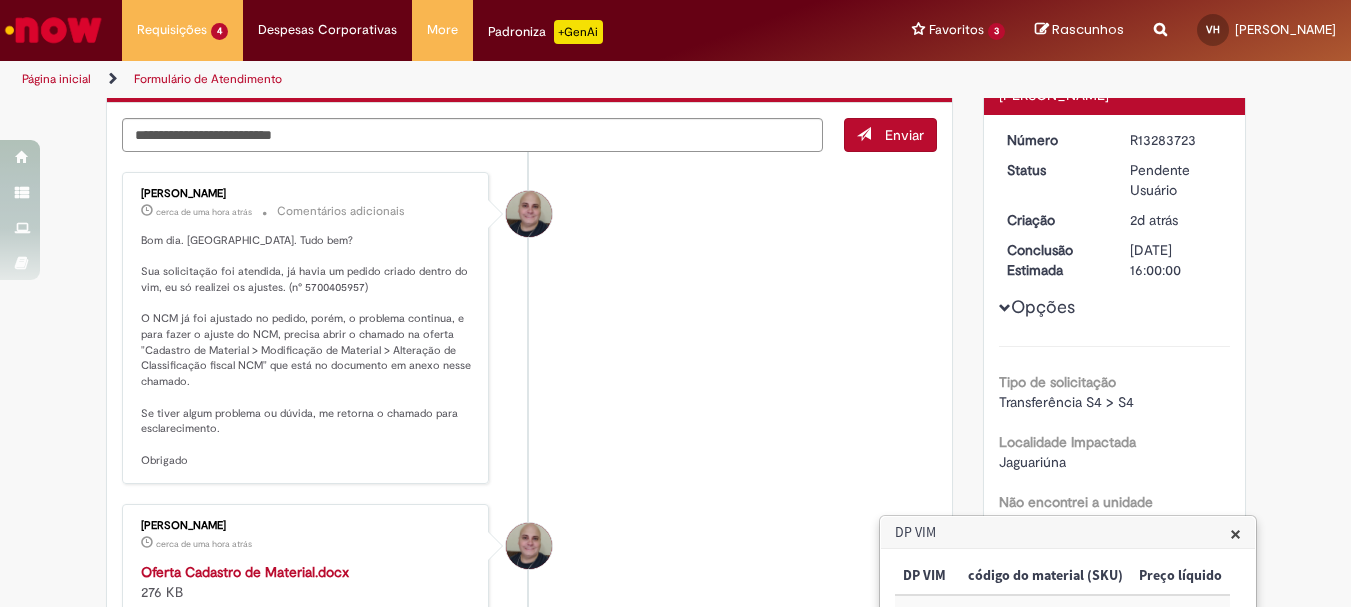 click on "[PERSON_NAME]
cerca de uma hora atrás cerca de uma hora atrás     Comentários adicionais
Bom dia. [GEOGRAPHIC_DATA]. Tudo bem?
Sua solicitação foi atendida, já havia um pedido criado dentro do vim, eu só realizei os ajustes. (n° 5700405957)
O NCM já foi ajustado no pedido, porém, o problema continua, e para fazer o ajuste do NCM, precisa abrir o chamado na oferta "Cadastro de Material > Modificação de Material > Alteração de Classificação fiscal NCM" que está no documento em anexo nesse chamado.
Se tiver algum problema ou dúvida, me retorna o chamado para esclarecimento.
Obrigado" at bounding box center (530, 483) 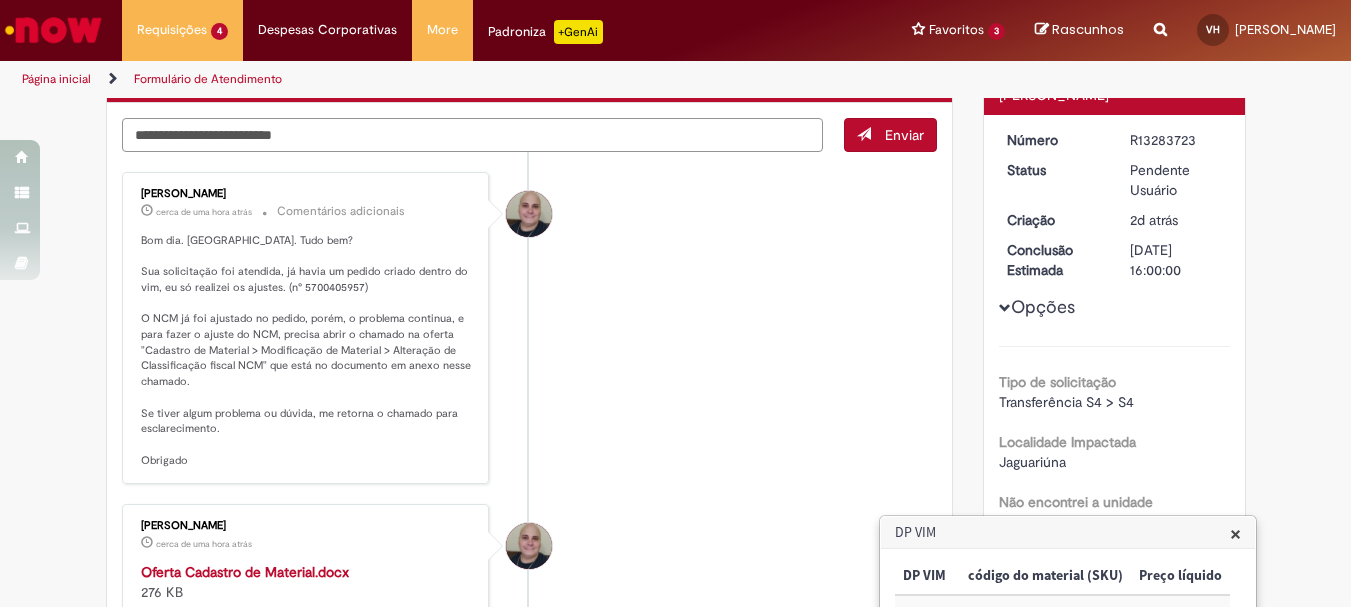 click at bounding box center (473, 135) 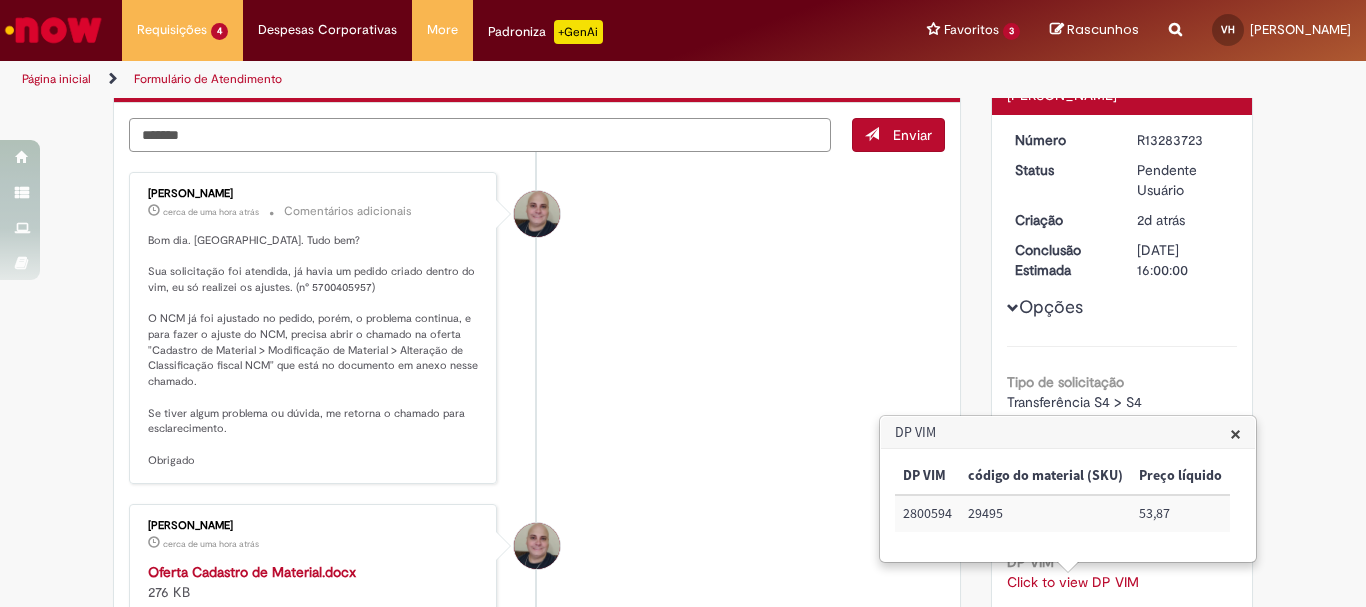 type on "********" 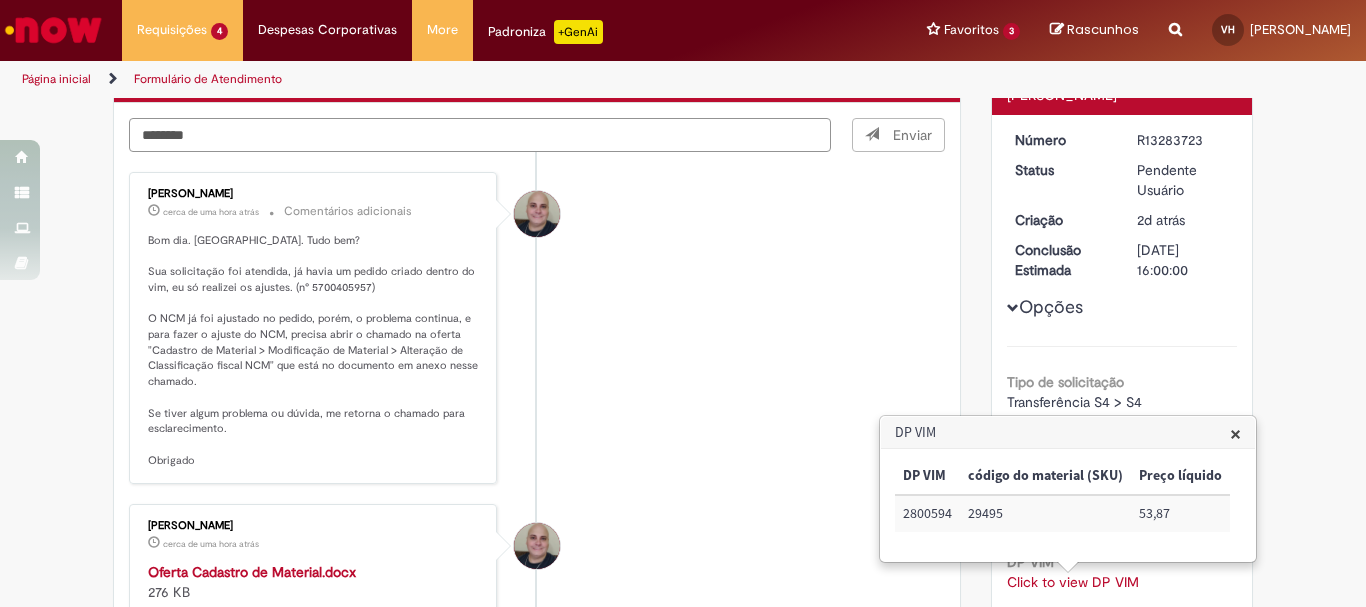 type 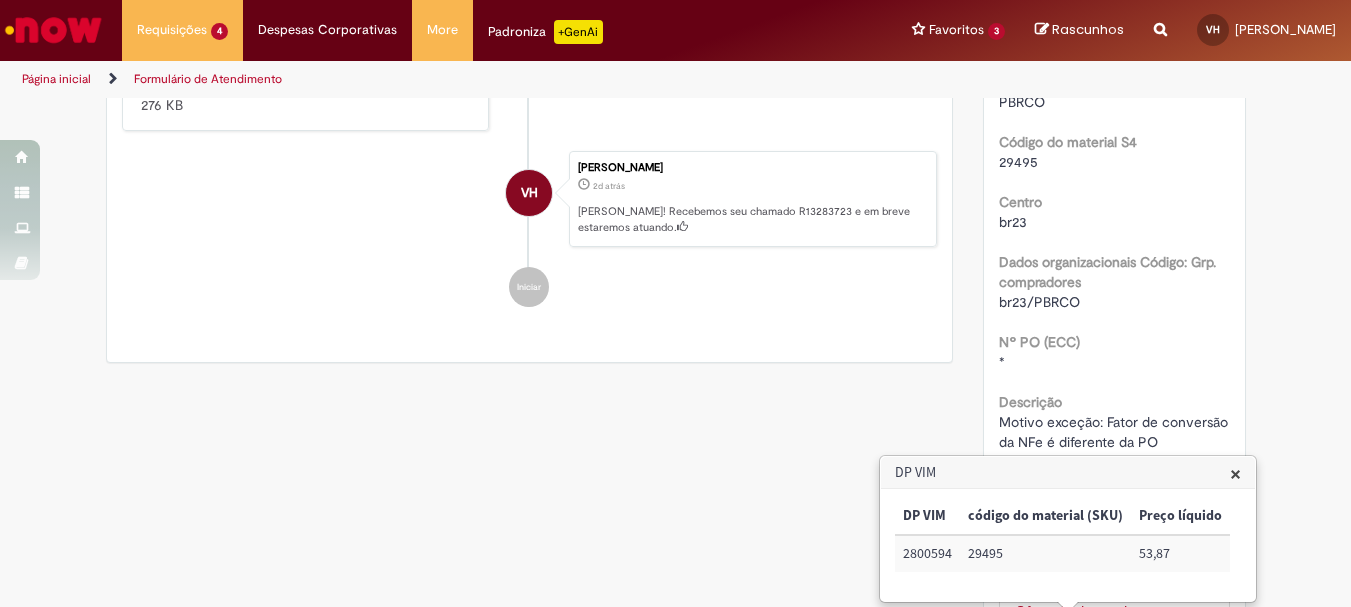 scroll, scrollTop: 883, scrollLeft: 0, axis: vertical 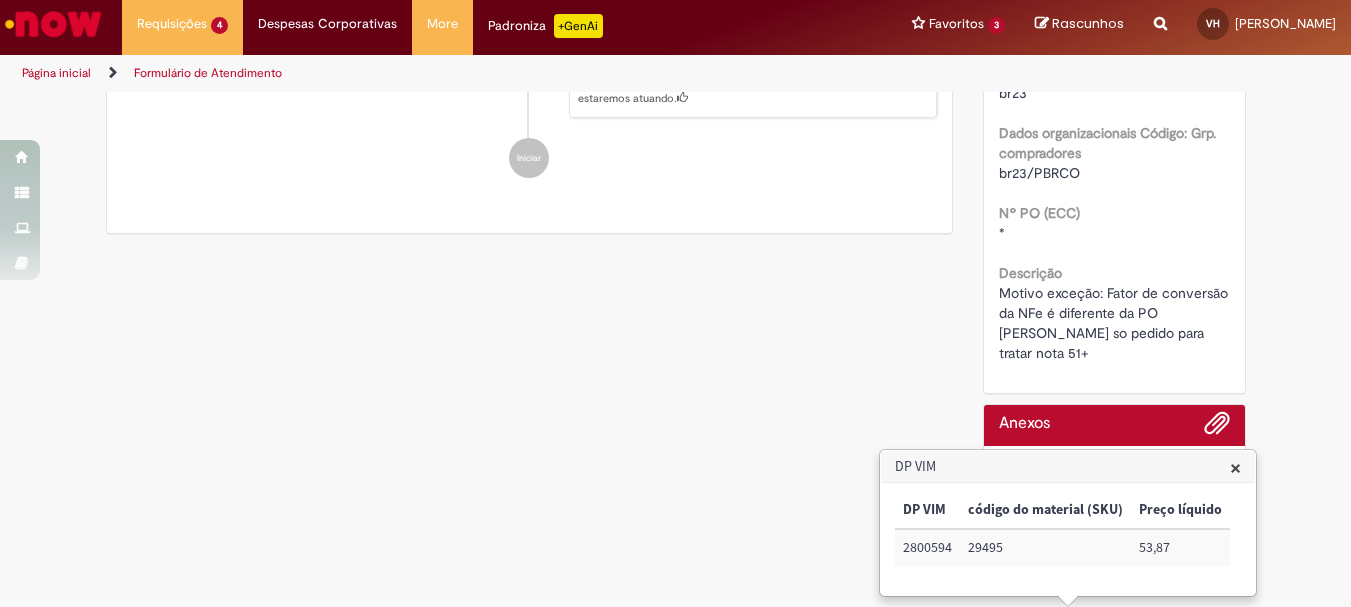 click on "Verificar Código de Barras
Aguardando Aprovação
Aguardando atendimento
Em Atendimento
Em Atendimento
Validação
Concluído
Criação de Pedidos de Notas de Transferência
Enviar
VH
Vitória Haro
Agora mesmo Agora mesmo     Comentários adicionais
Obrigada" at bounding box center (676, -94) 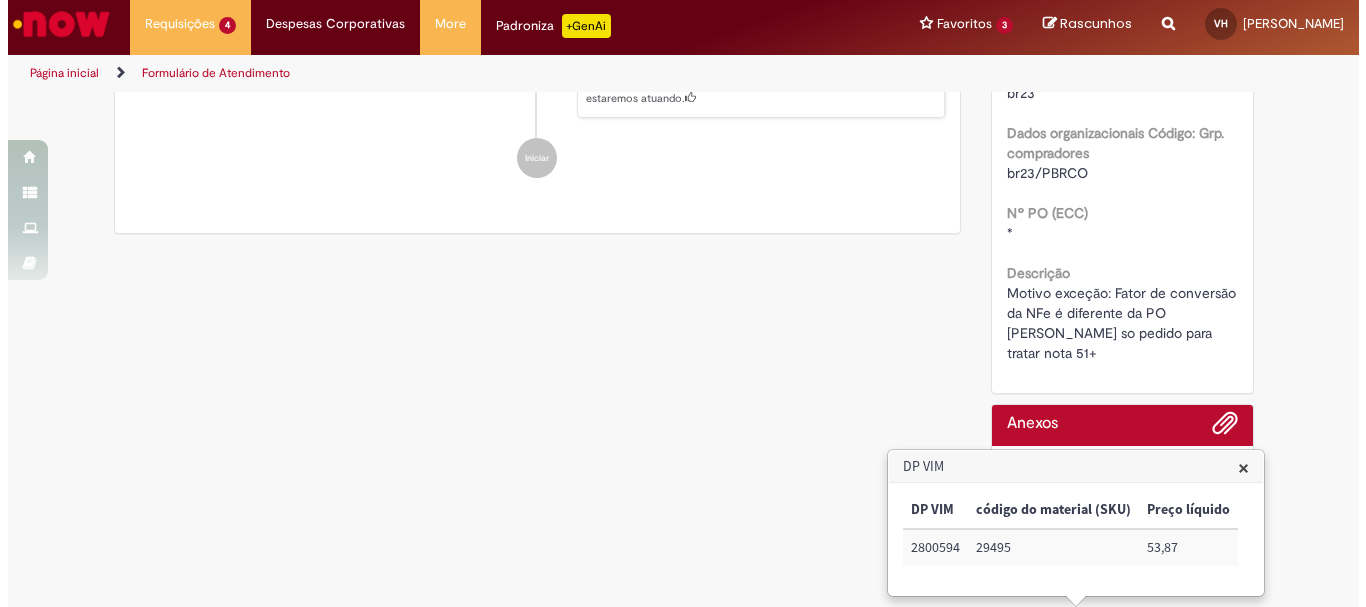 scroll, scrollTop: 0, scrollLeft: 0, axis: both 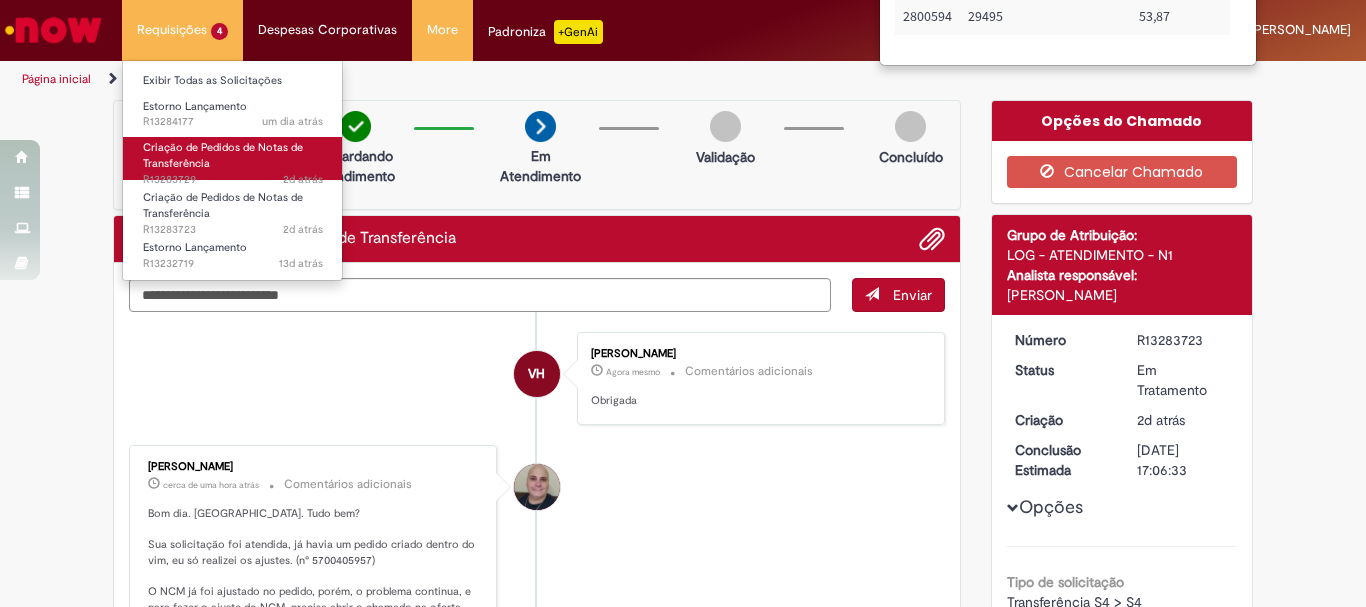 click on "2d atrás 2 dias atrás  R13283729" at bounding box center [233, 180] 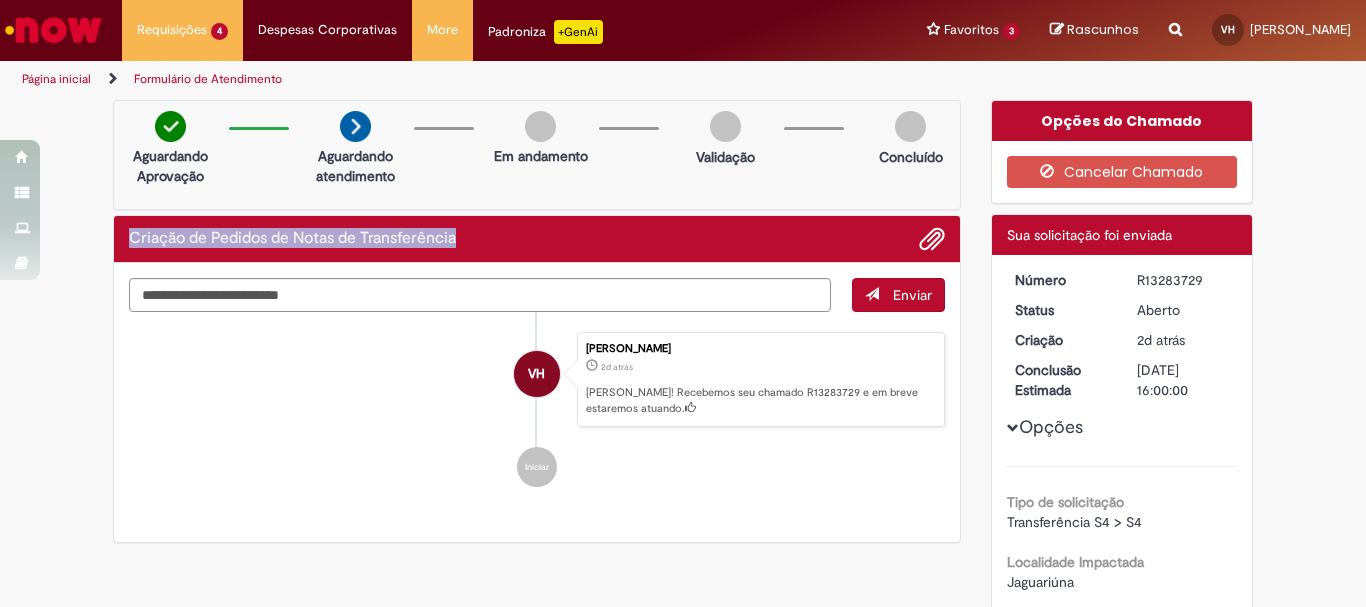 drag, startPoint x: 113, startPoint y: 244, endPoint x: 451, endPoint y: 244, distance: 338 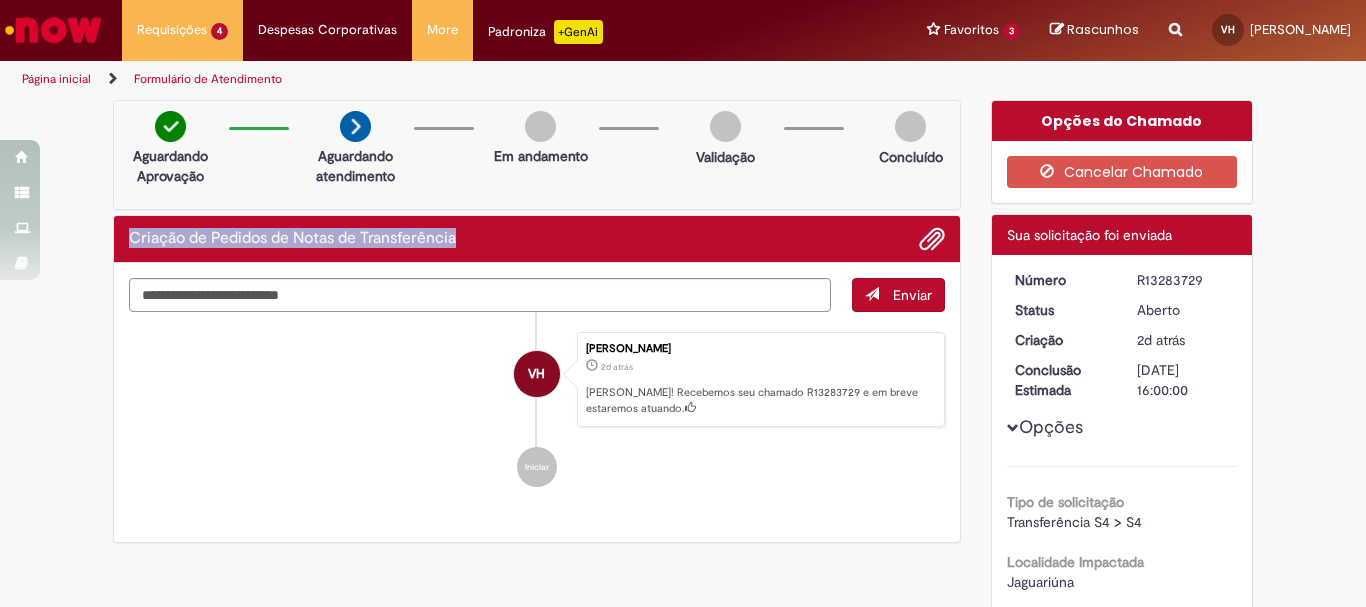 click on "Página inicial" at bounding box center [56, 79] 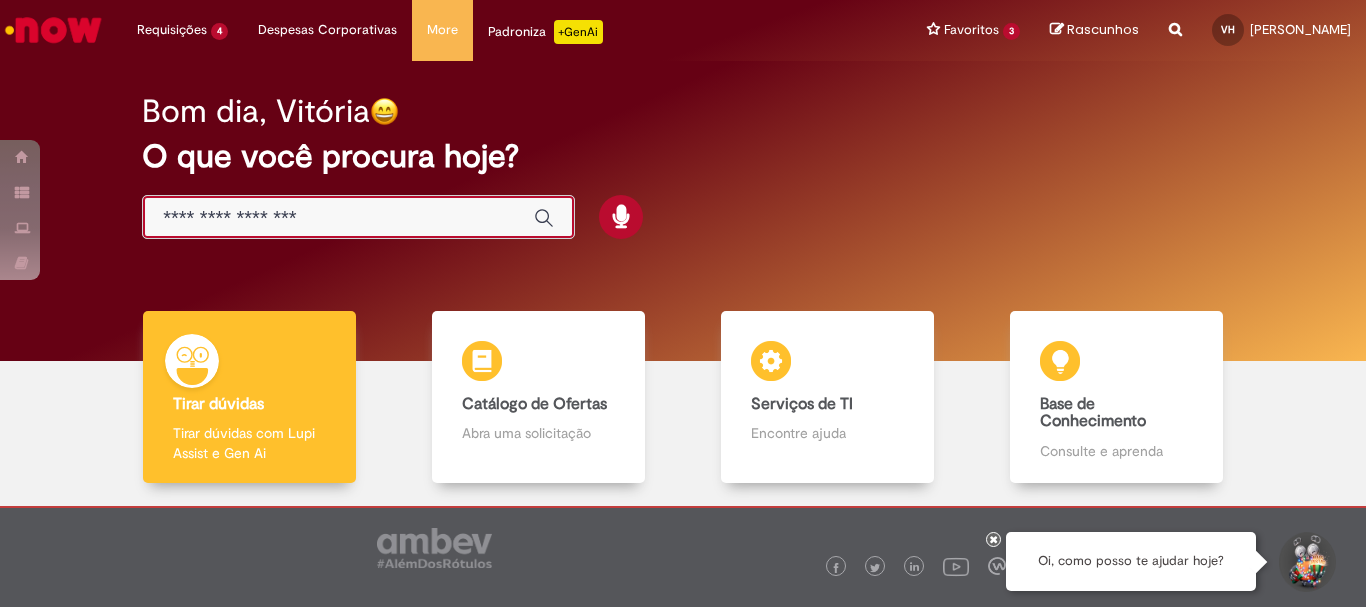 click at bounding box center (338, 218) 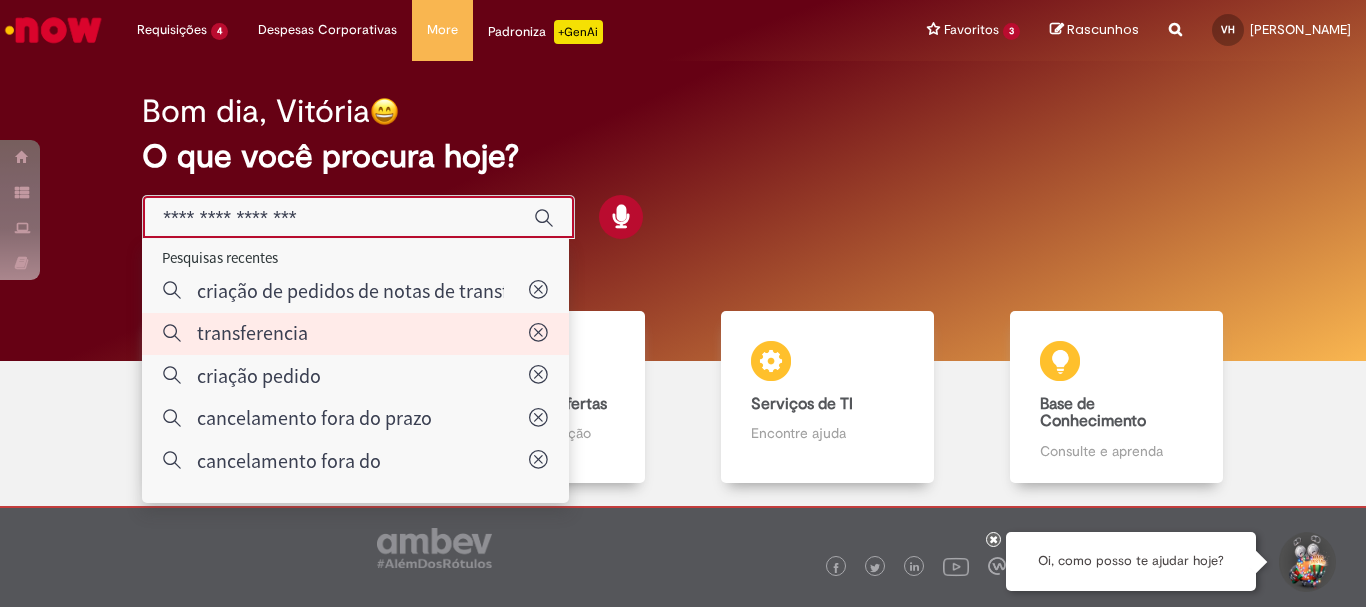 paste on "**********" 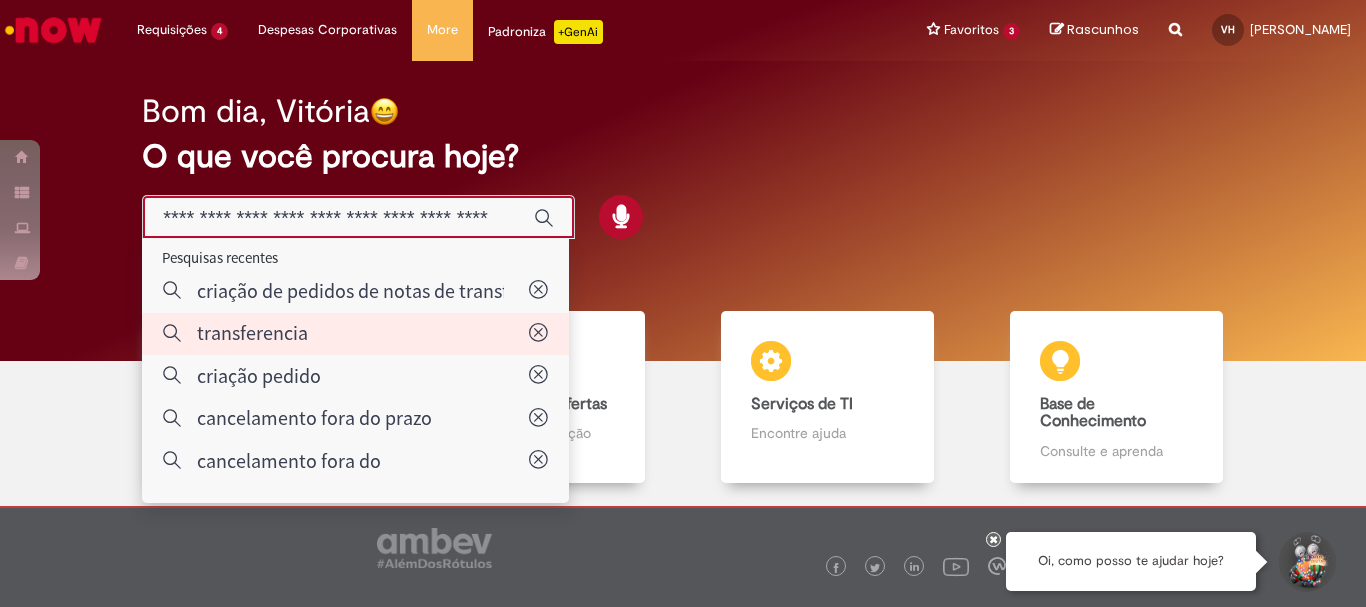 scroll, scrollTop: 0, scrollLeft: 69, axis: horizontal 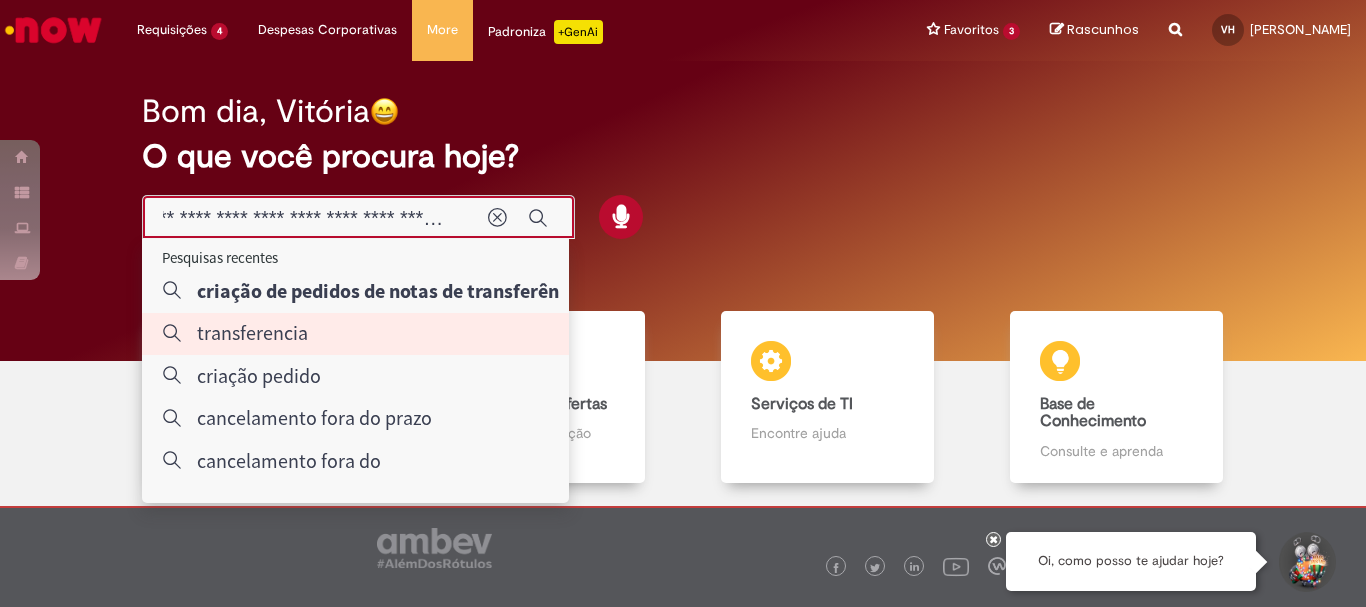 type on "**********" 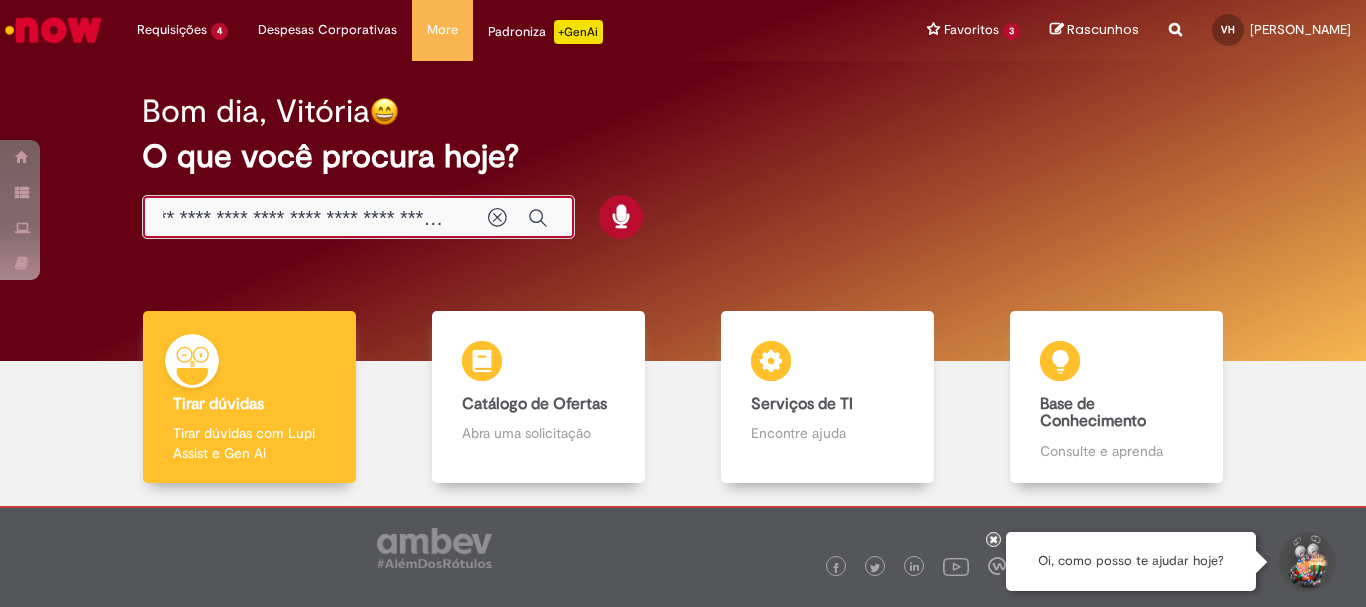 scroll, scrollTop: 0, scrollLeft: 0, axis: both 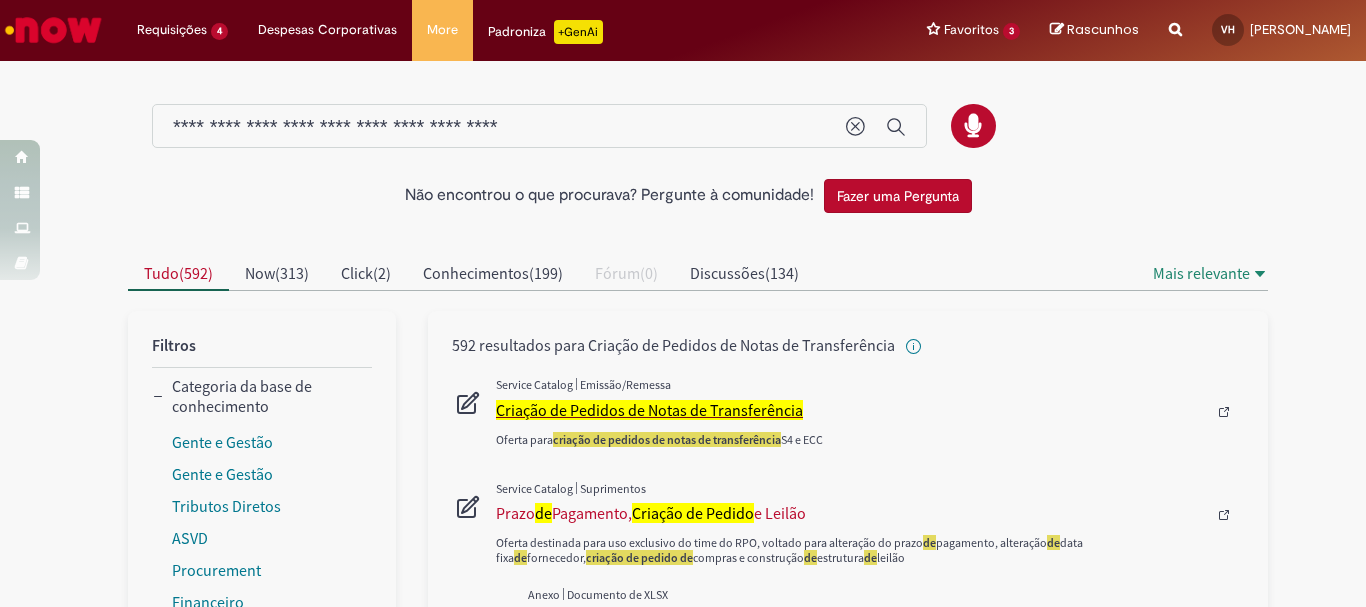 click on "Criação de Pedidos de Notas de Transferência" at bounding box center (649, 410) 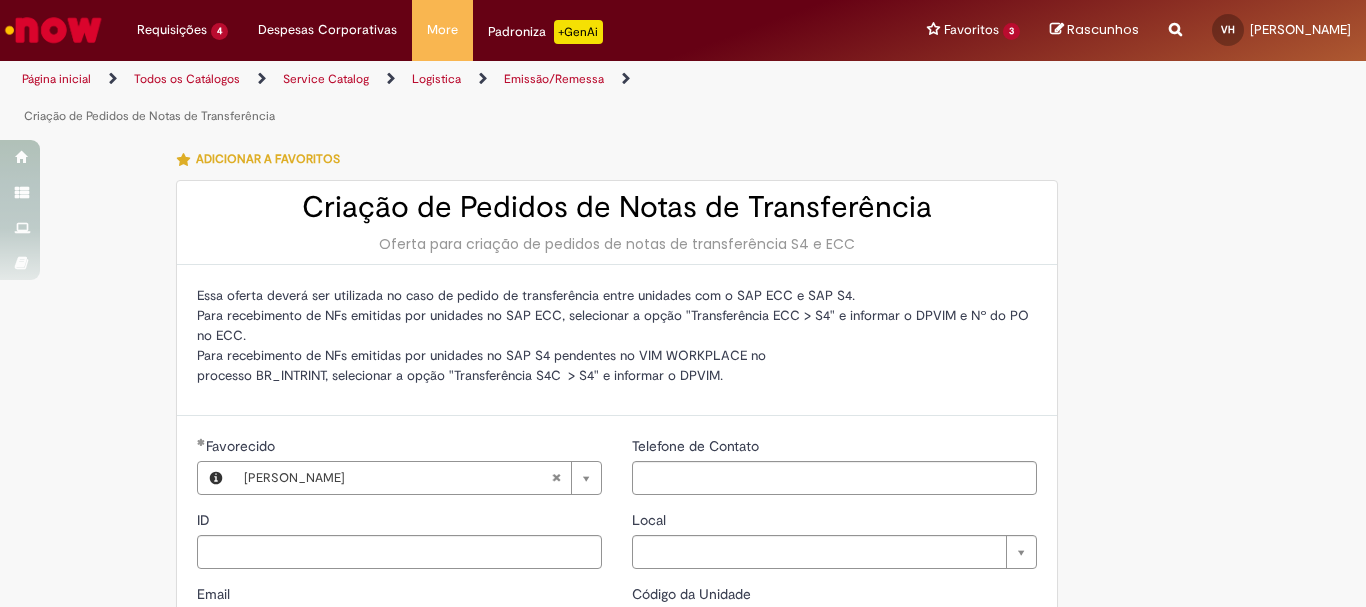 type on "**********" 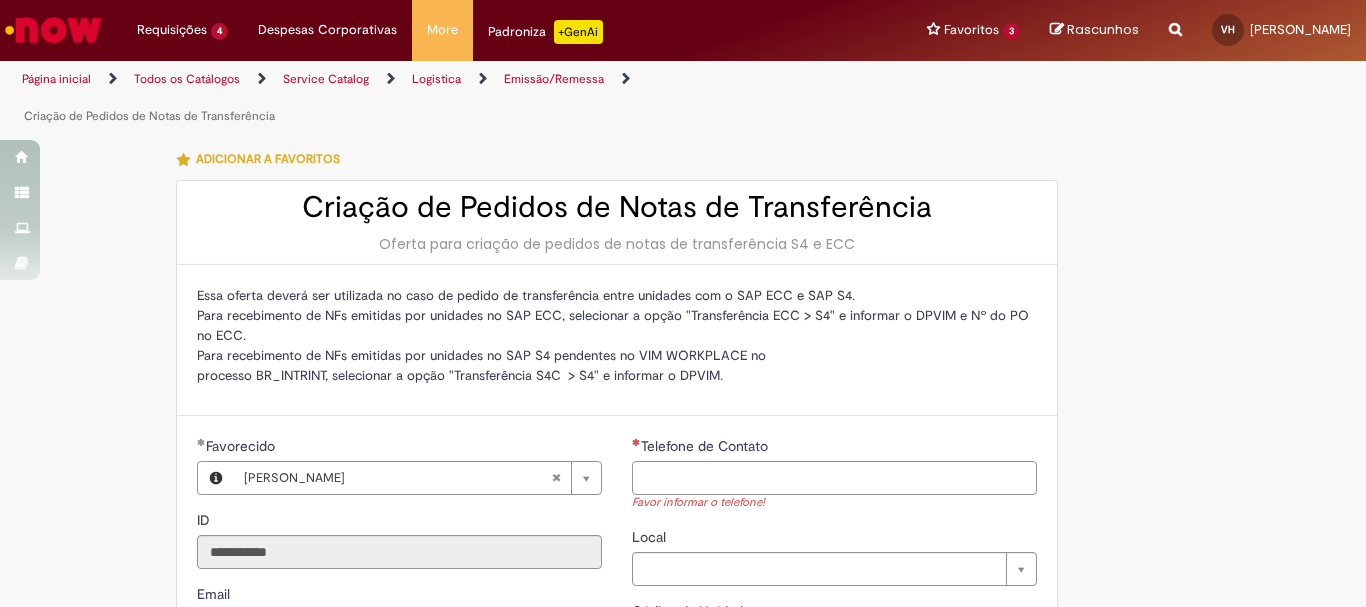click on "Telefone de Contato" at bounding box center (834, 478) 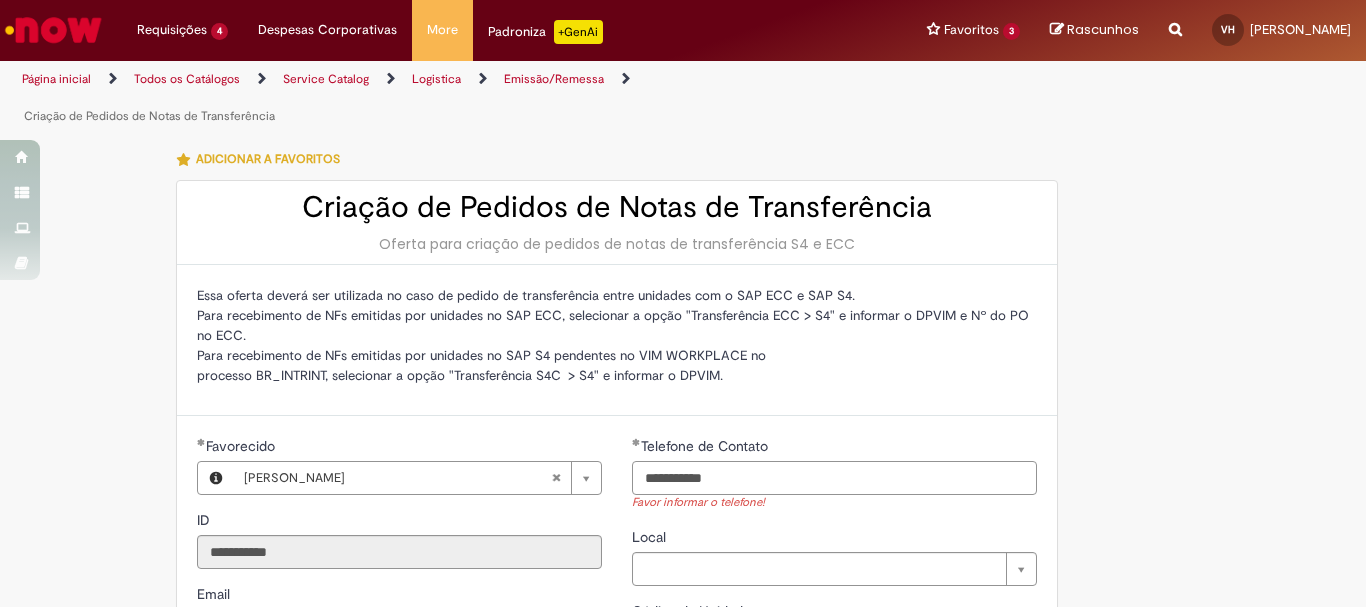scroll, scrollTop: 200, scrollLeft: 0, axis: vertical 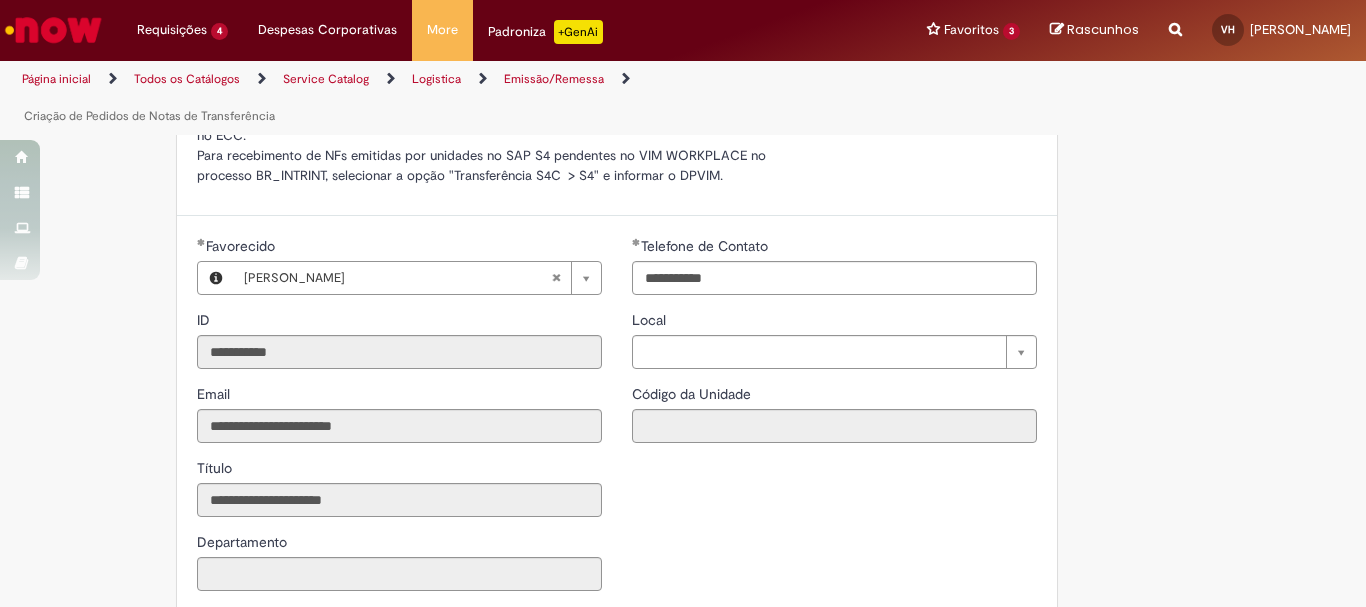 type on "**********" 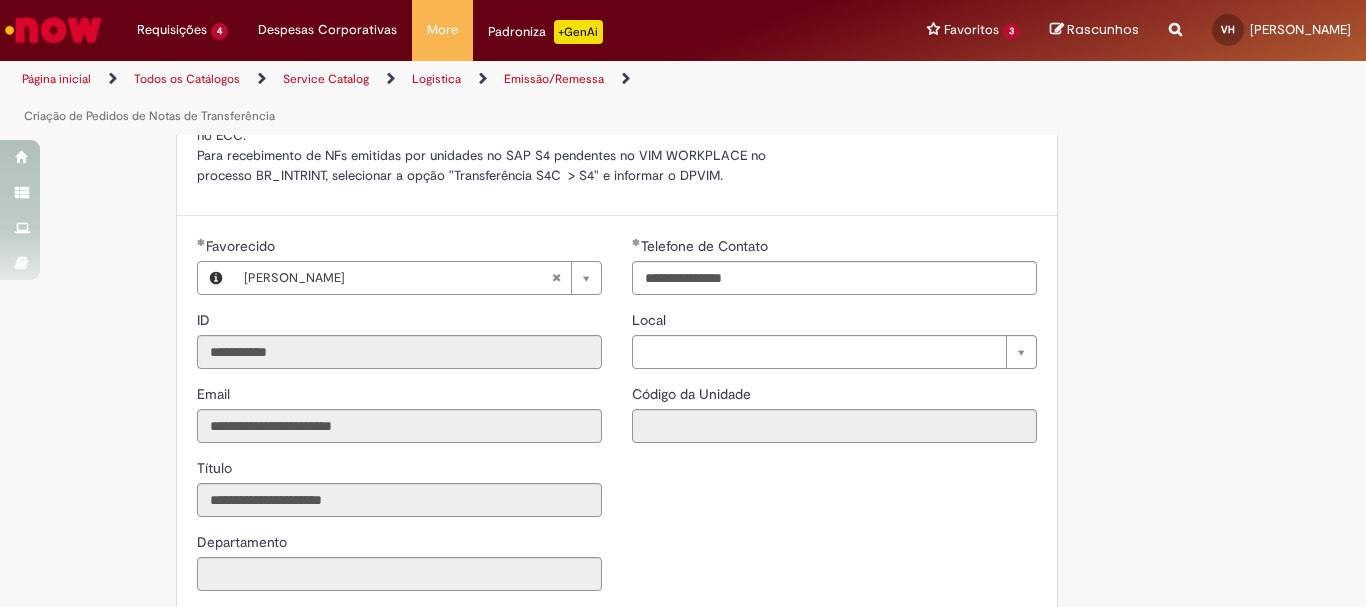 click on "**********" at bounding box center (834, 347) 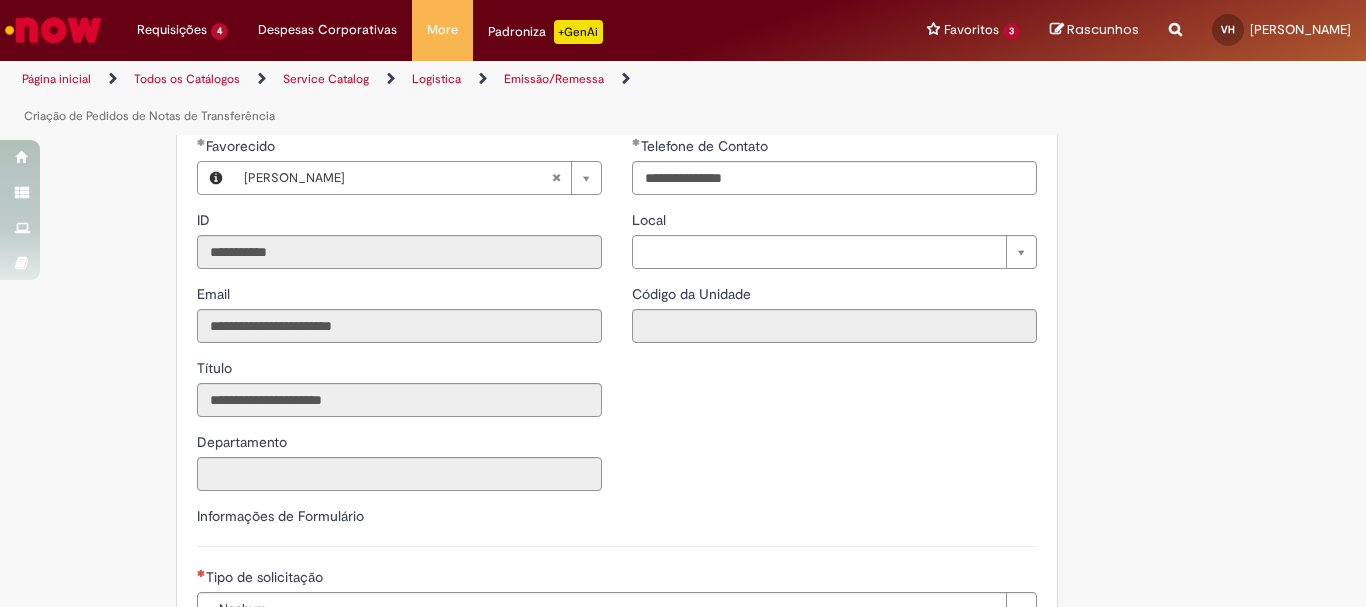scroll, scrollTop: 500, scrollLeft: 0, axis: vertical 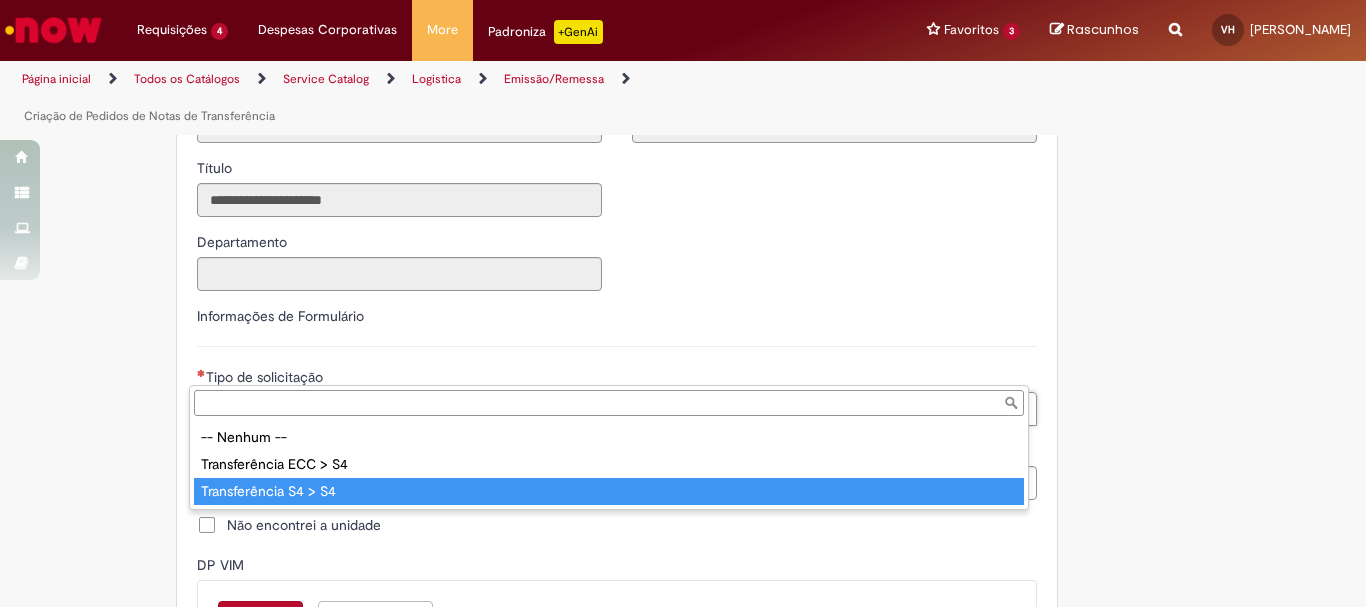 type on "**********" 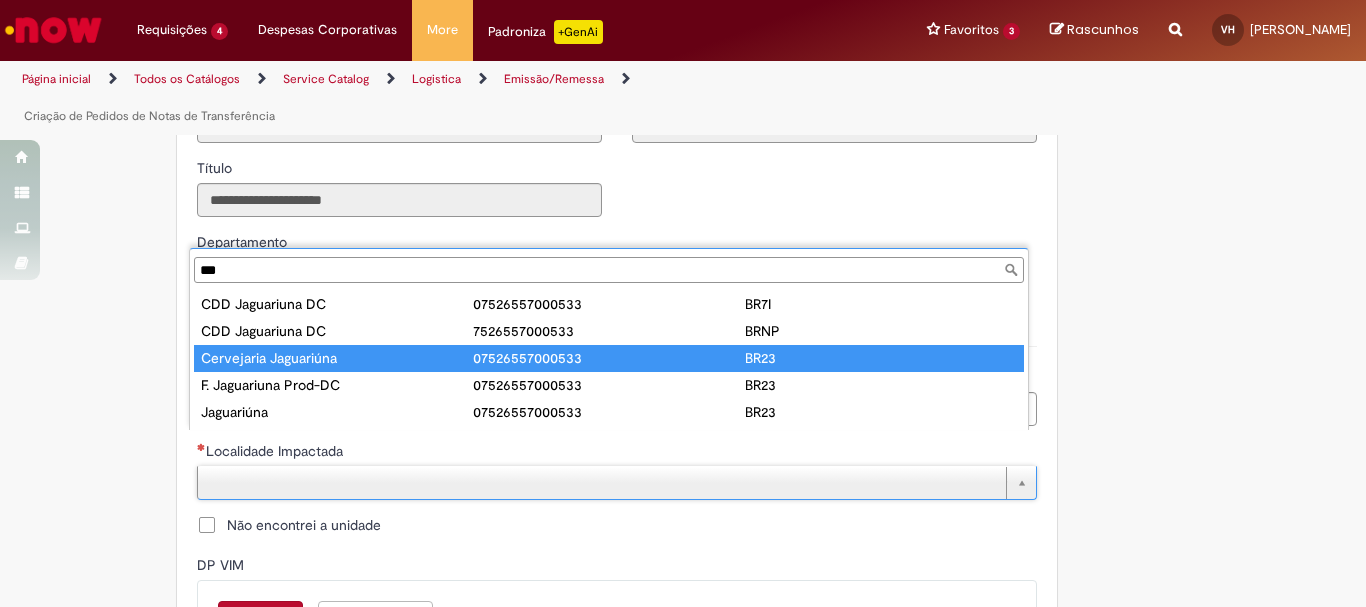 type on "***" 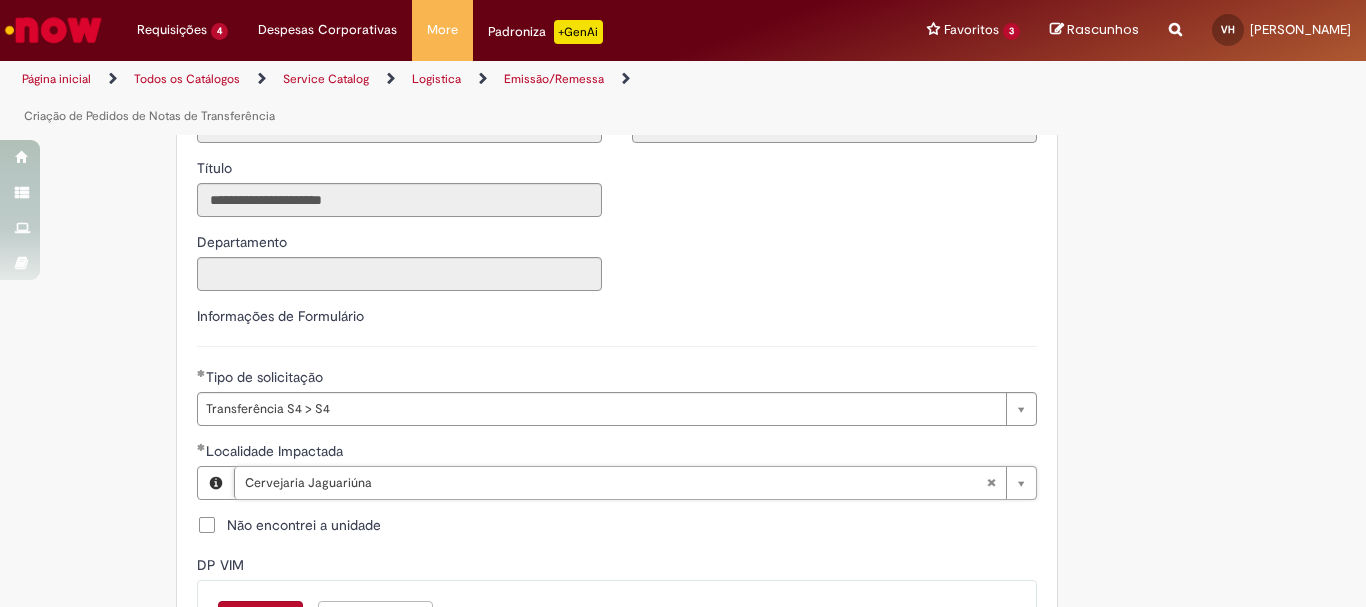scroll, scrollTop: 700, scrollLeft: 0, axis: vertical 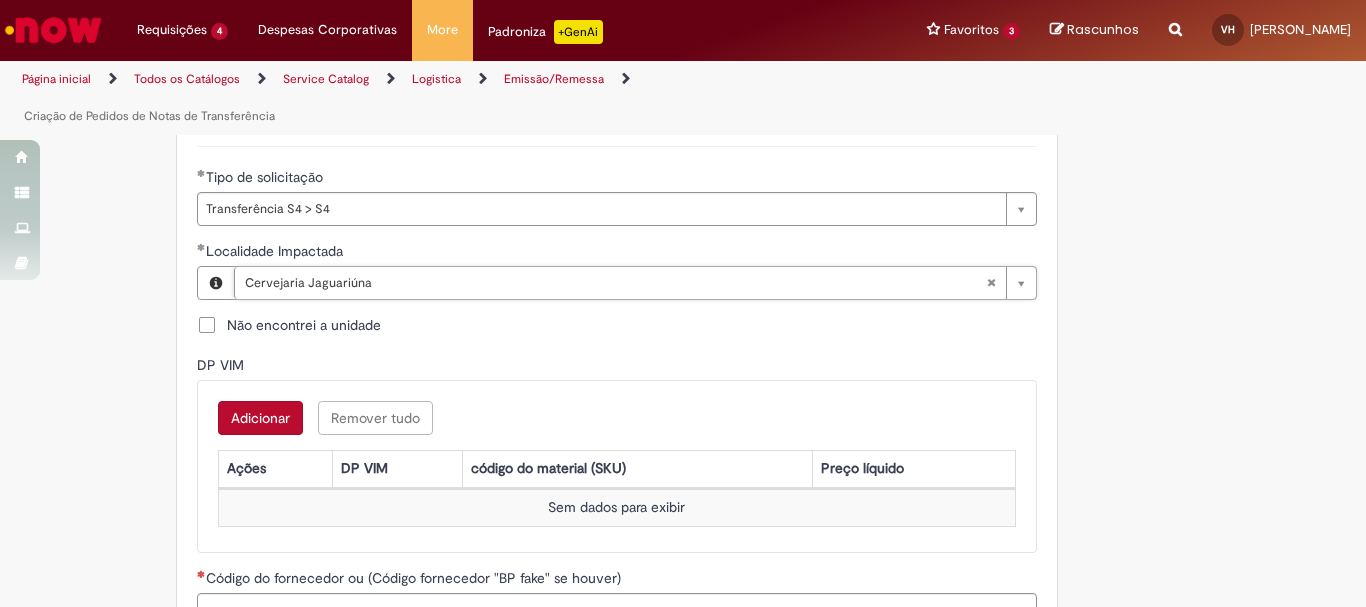click on "Adicionar" at bounding box center (260, 418) 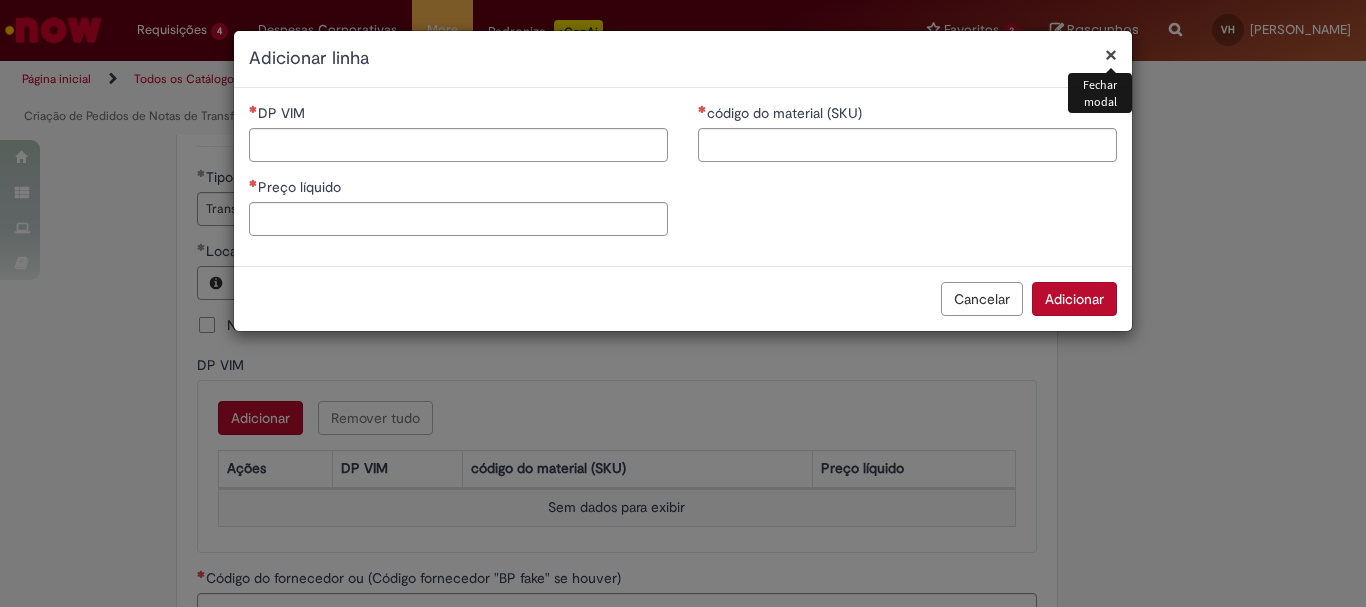 click on "DP VIM  Preço líquido" at bounding box center (458, 177) 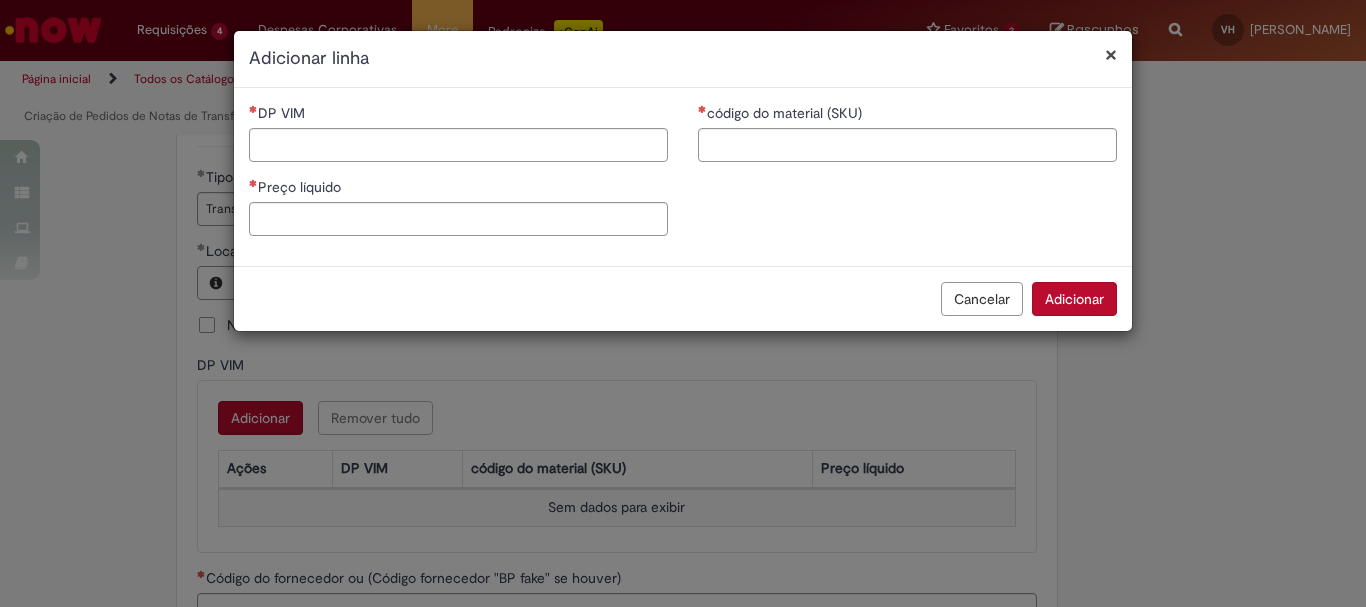 click on "DP VIM" at bounding box center [458, 115] 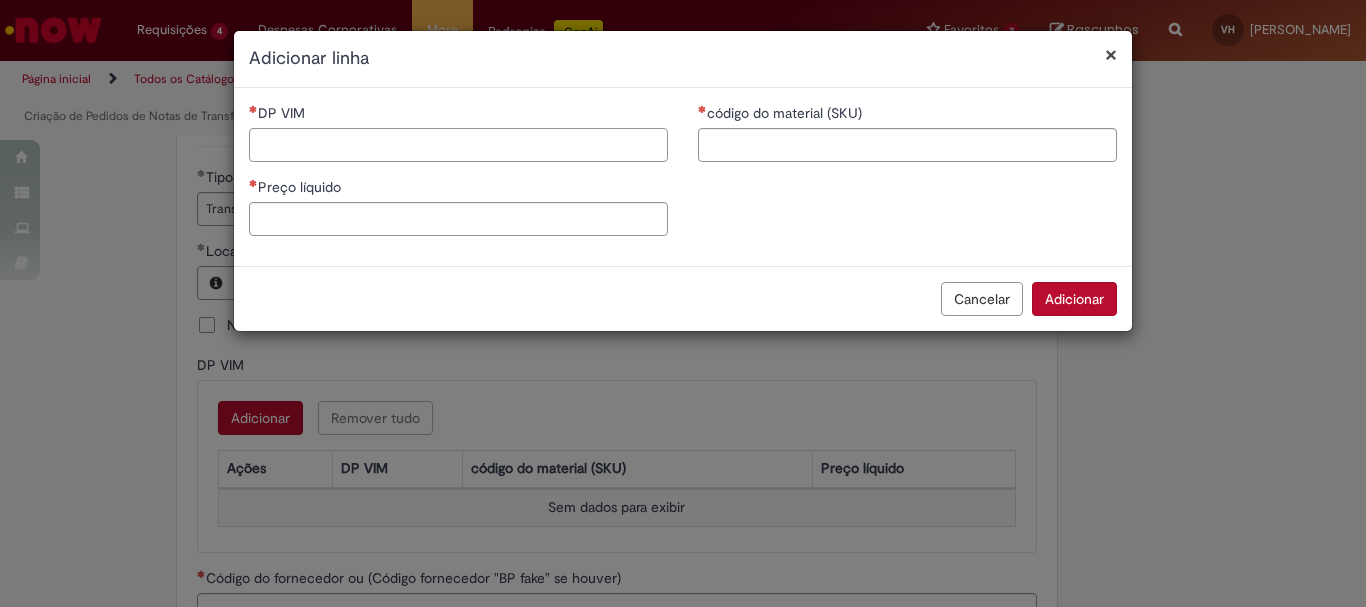 click on "DP VIM" at bounding box center (458, 145) 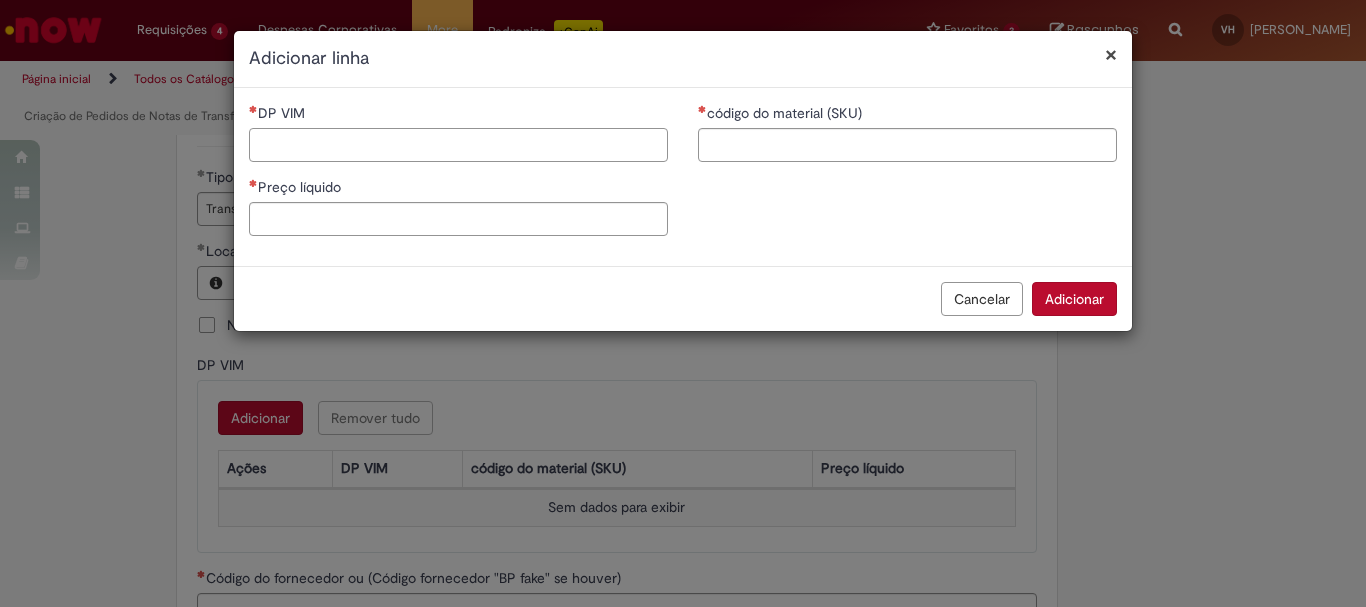 paste on "*******" 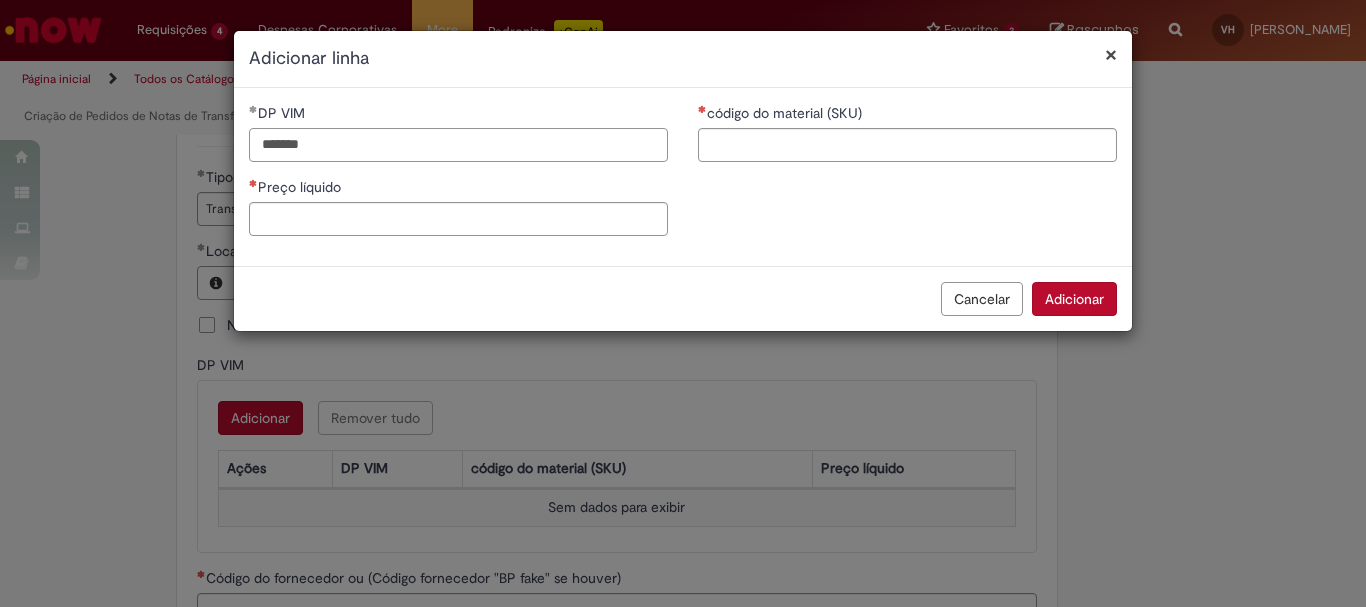 type on "*******" 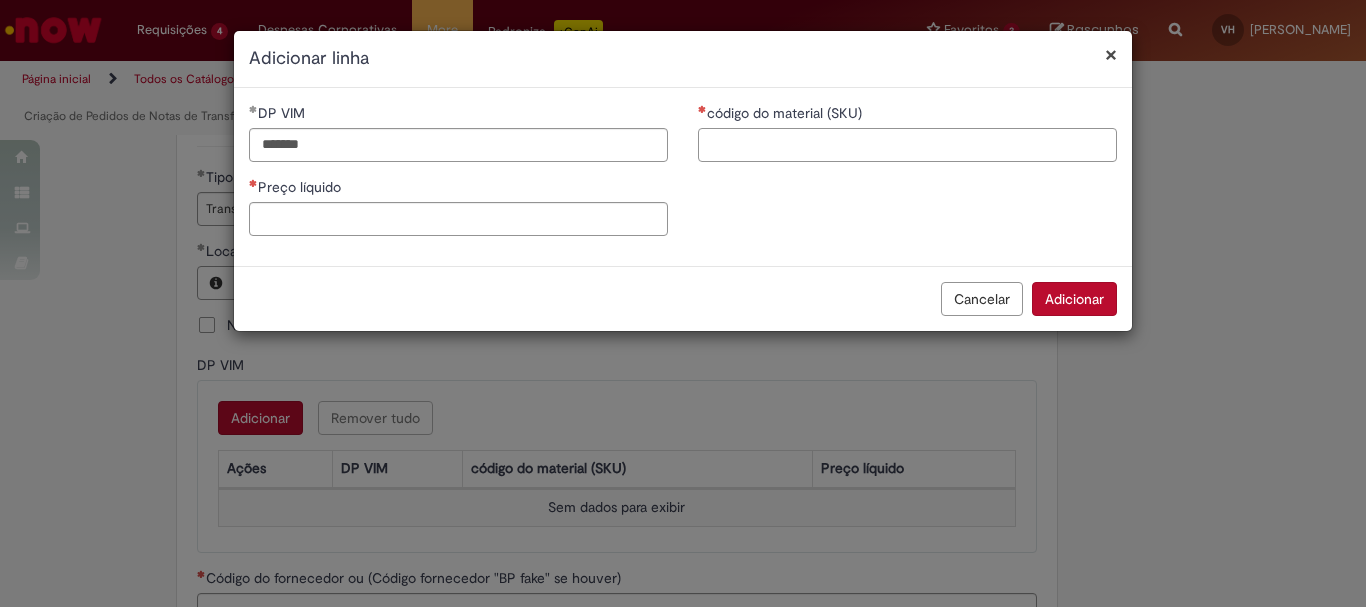 click on "código do material (SKU)" at bounding box center (907, 145) 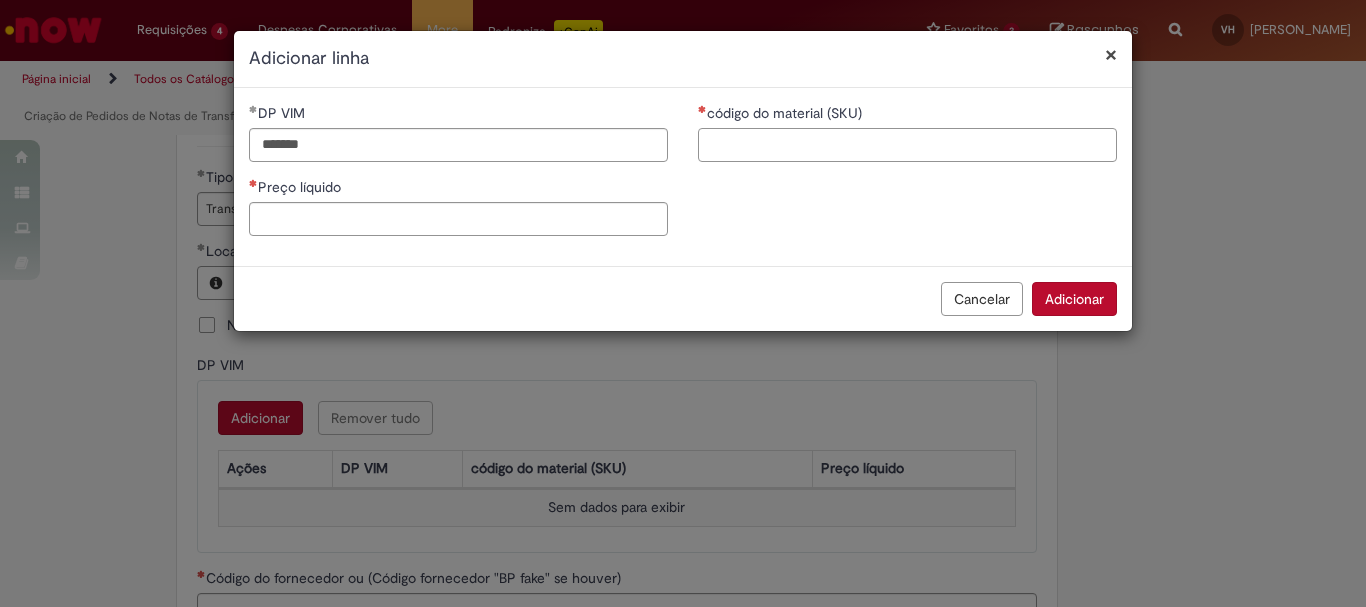 paste on "********" 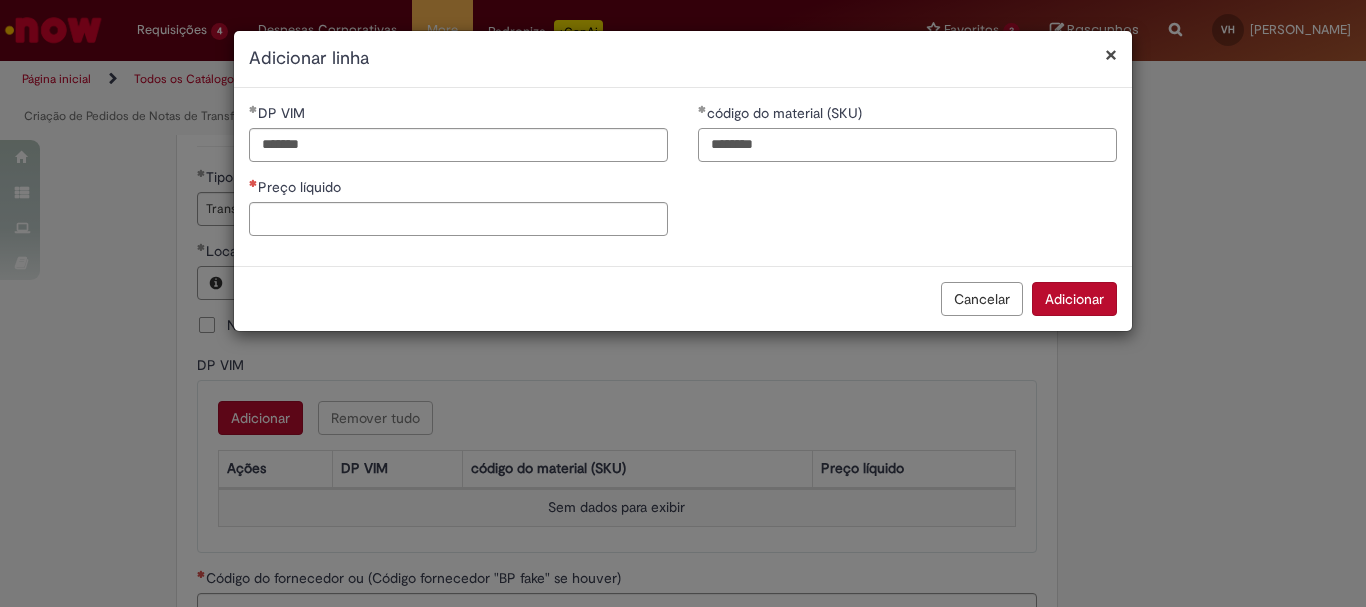 type on "********" 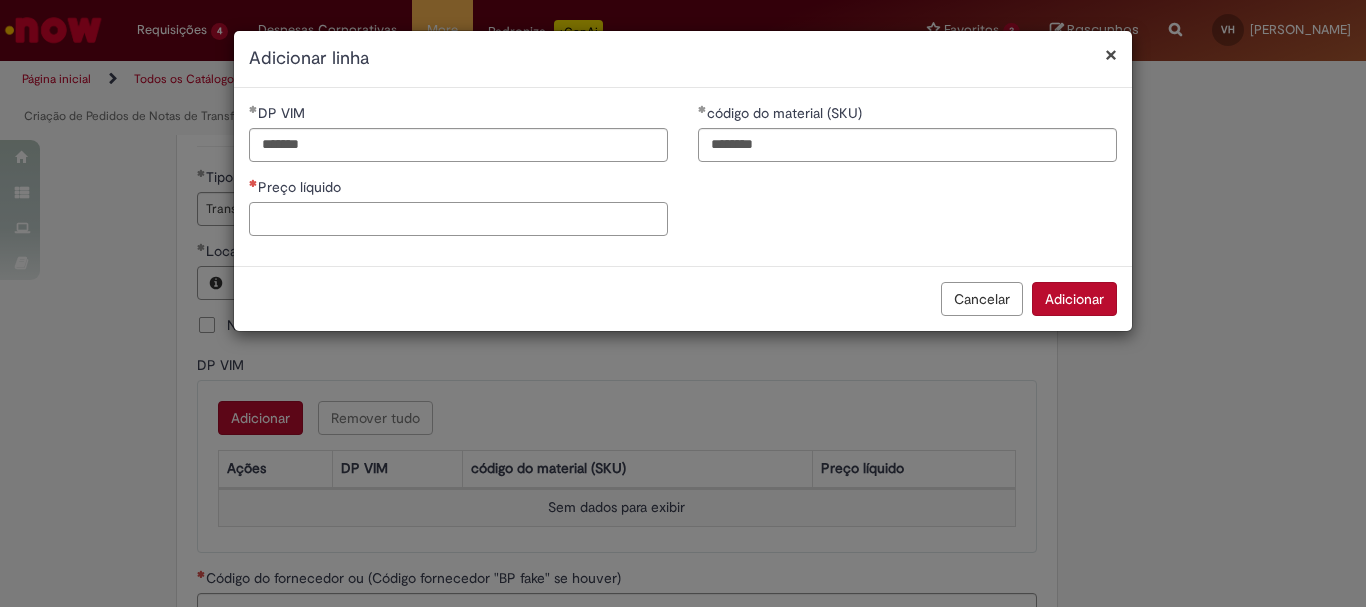click on "Preço líquido" at bounding box center [458, 219] 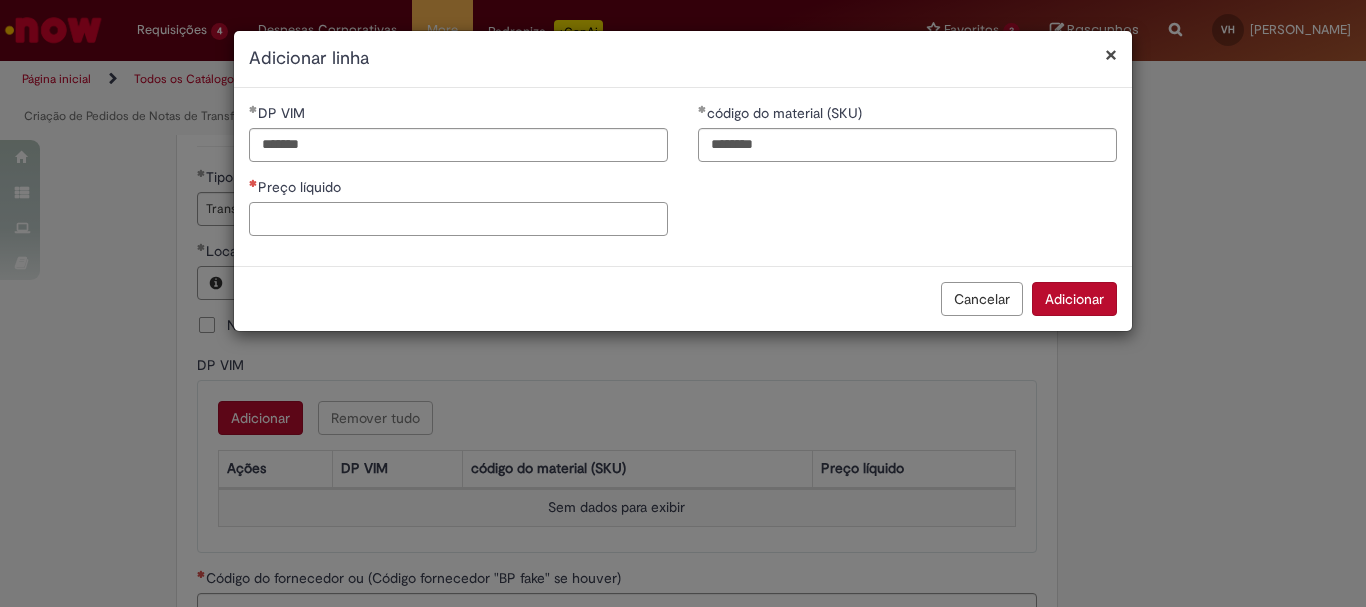 paste on "****" 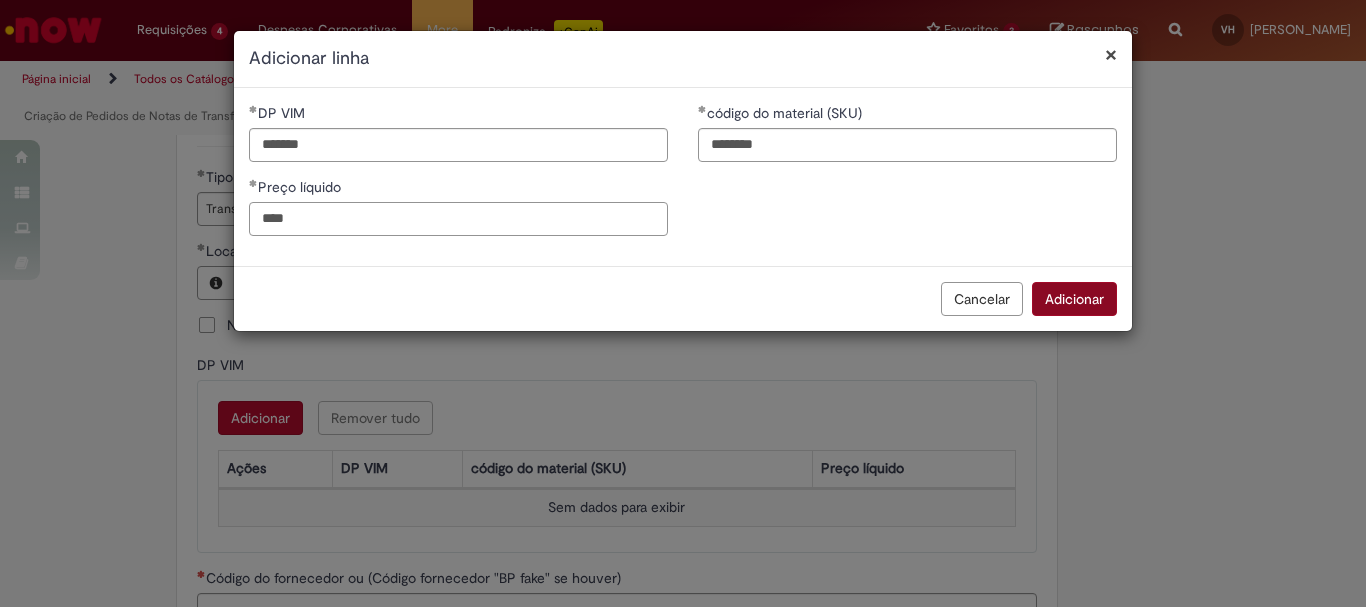 type on "****" 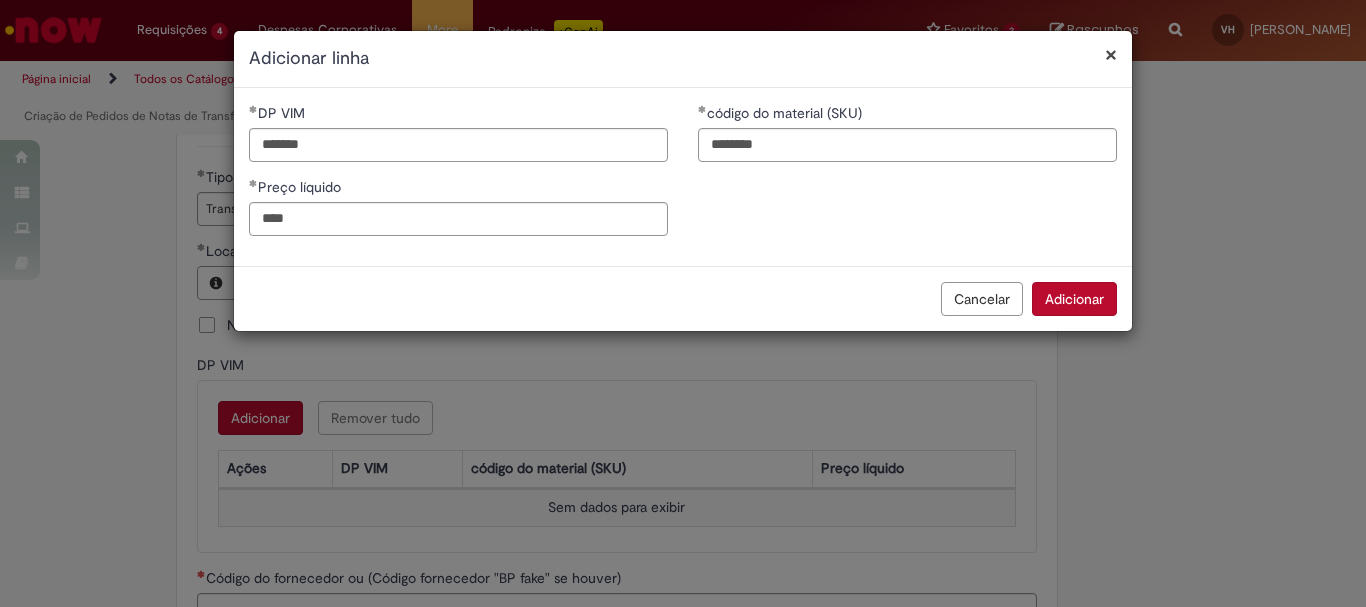 click on "Adicionar" at bounding box center [1074, 299] 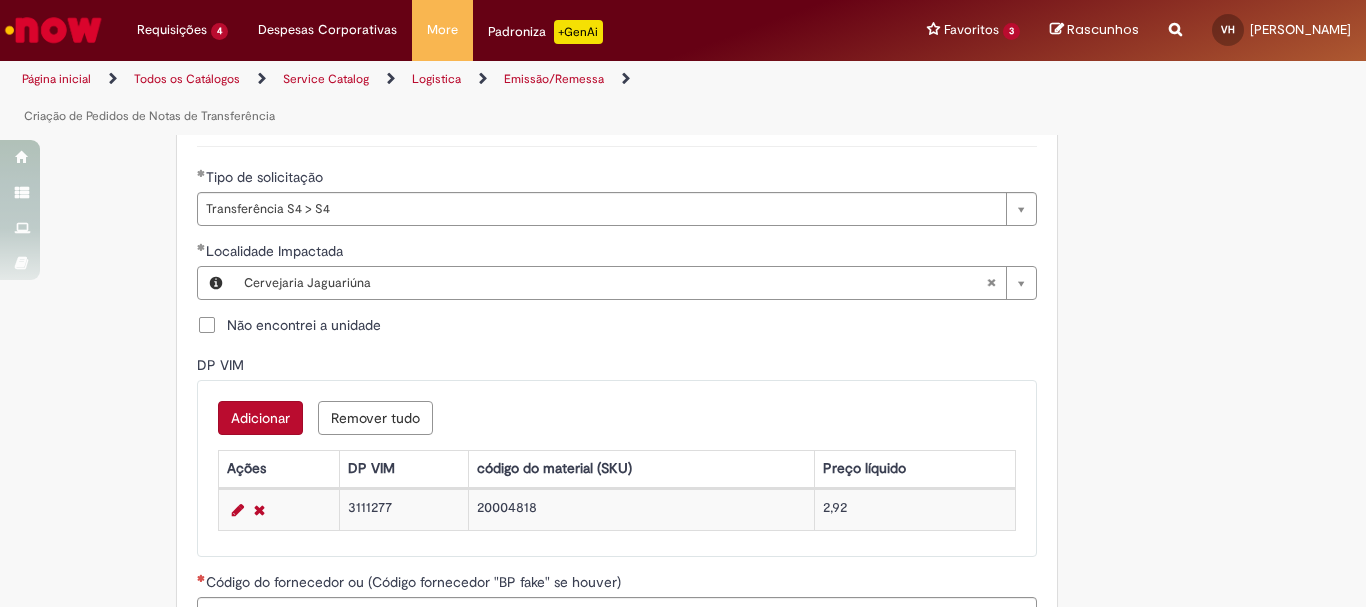 scroll, scrollTop: 1000, scrollLeft: 0, axis: vertical 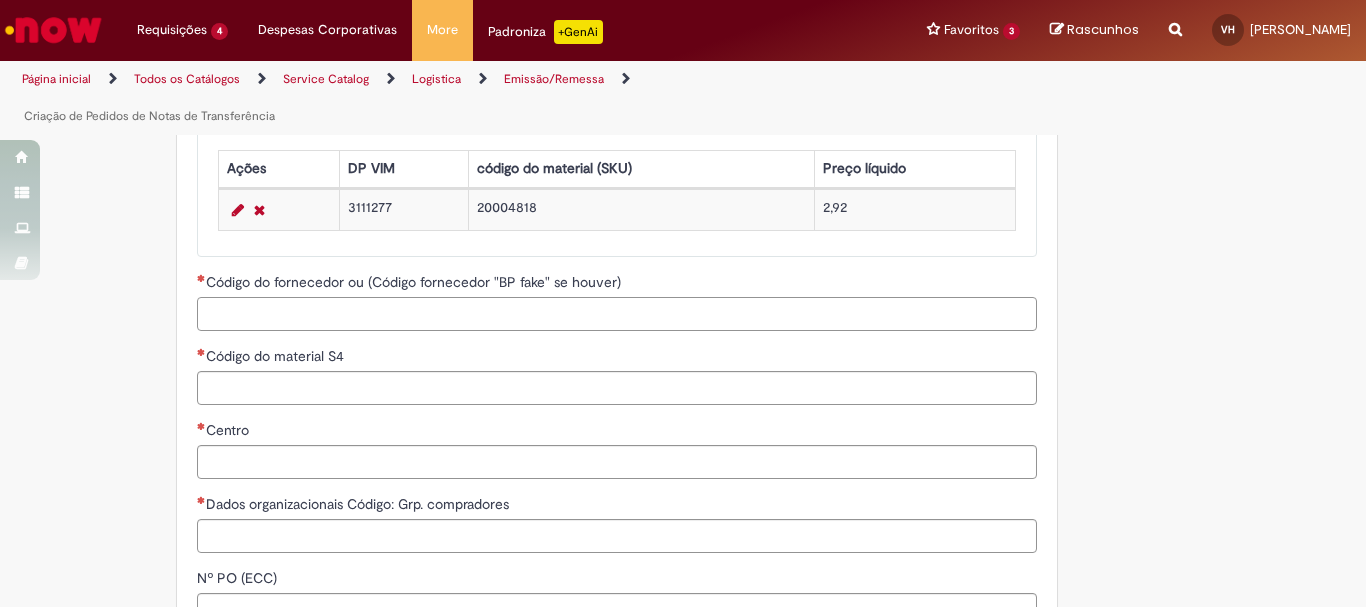 click on "Código do fornecedor ou (Código fornecedor "BP fake" se houver)" at bounding box center (617, 314) 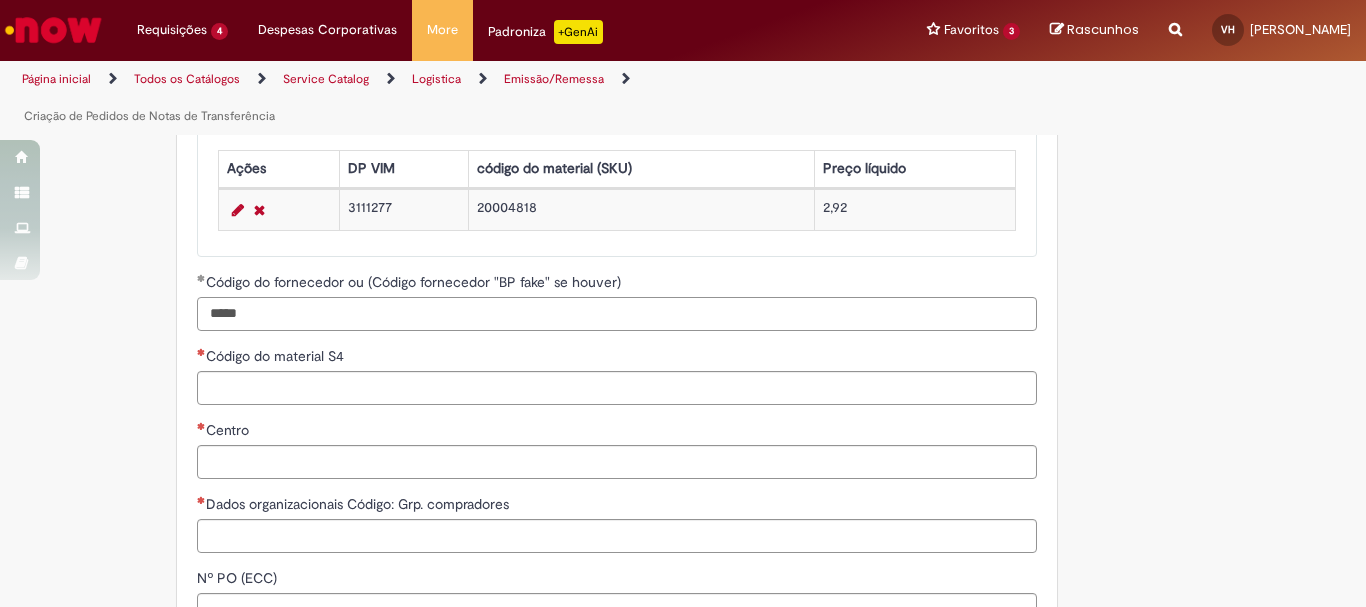 type on "*****" 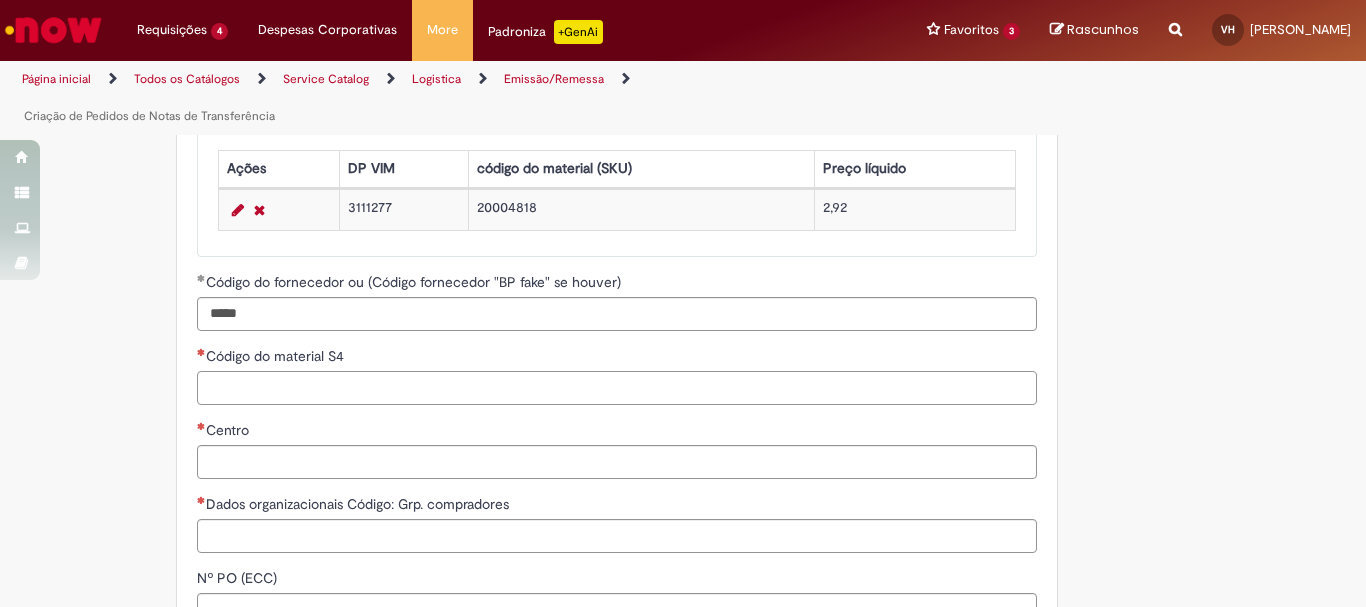 click on "Código do material S4" at bounding box center [617, 388] 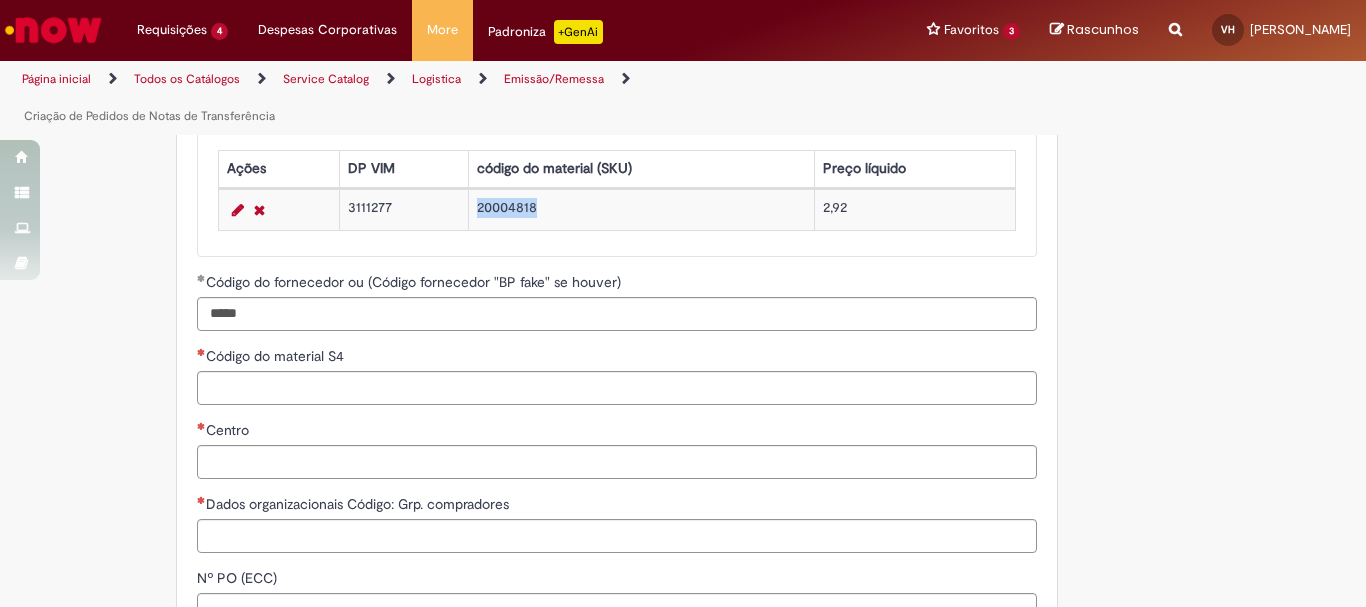 drag, startPoint x: 556, startPoint y: 165, endPoint x: 465, endPoint y: 174, distance: 91.44397 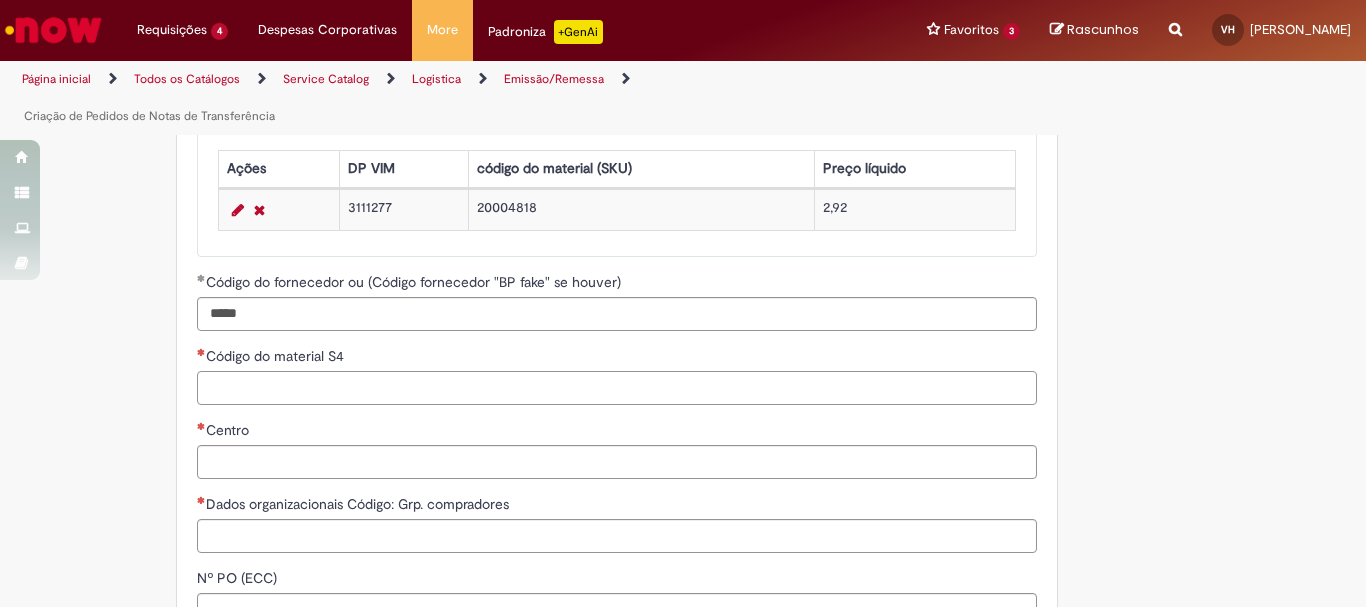 click on "Código do material S4" at bounding box center (617, 388) 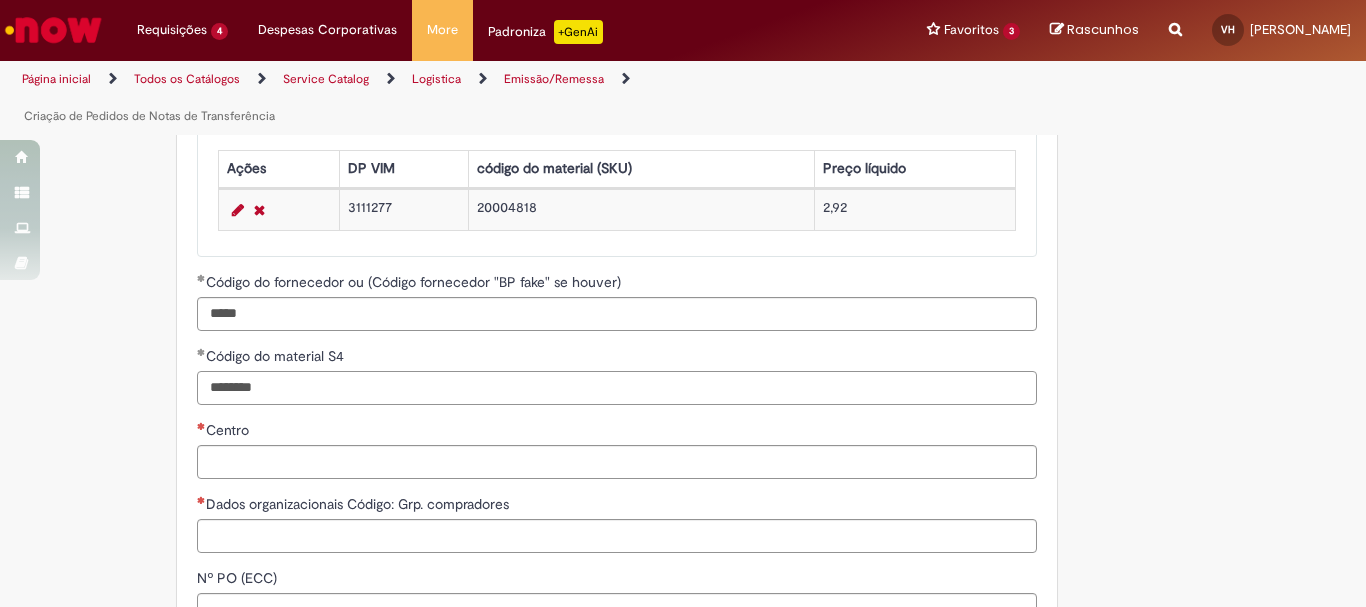 type on "********" 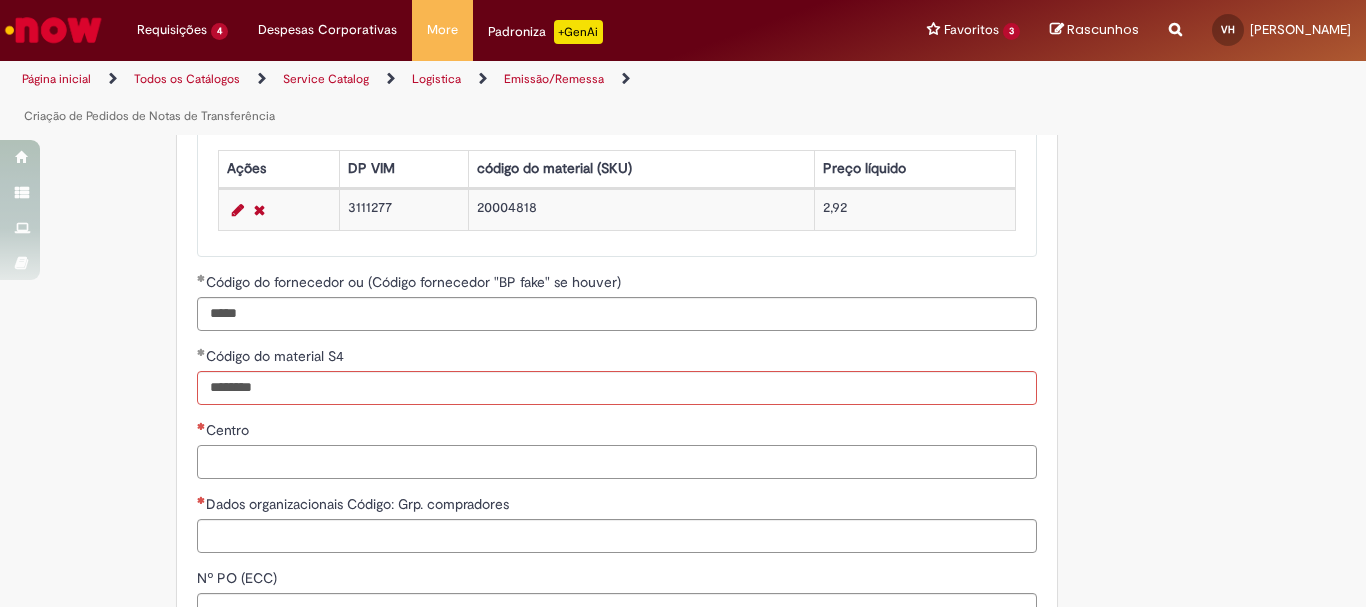 click on "Centro" at bounding box center (617, 462) 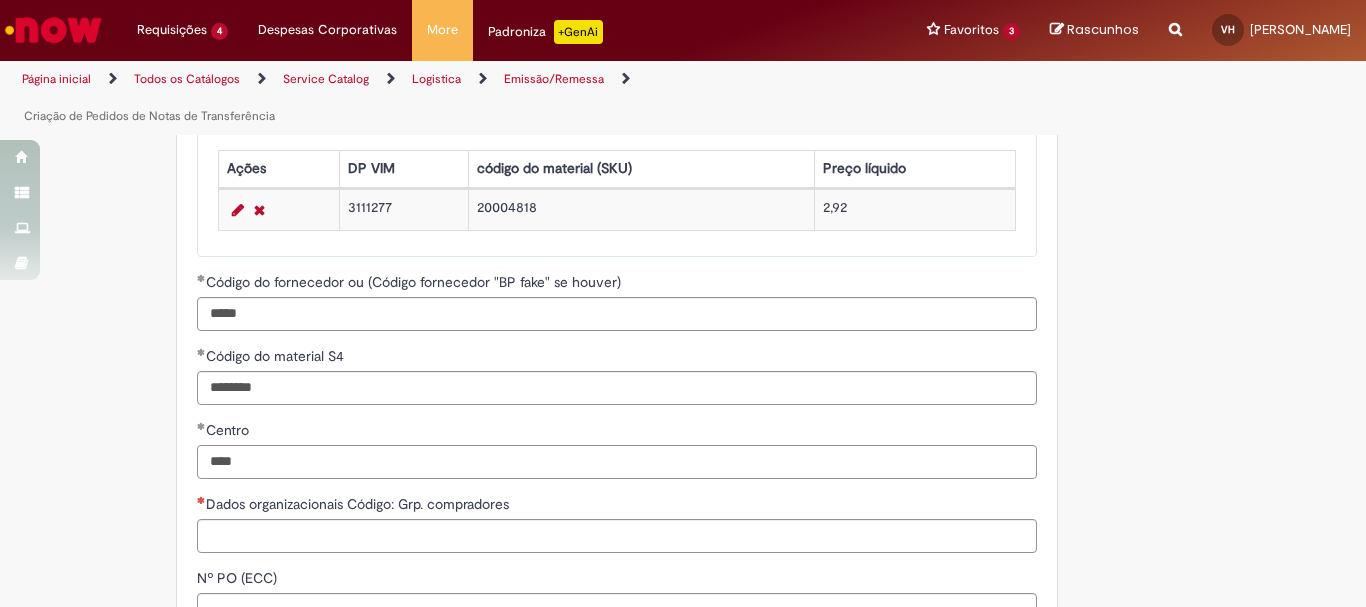 type on "****" 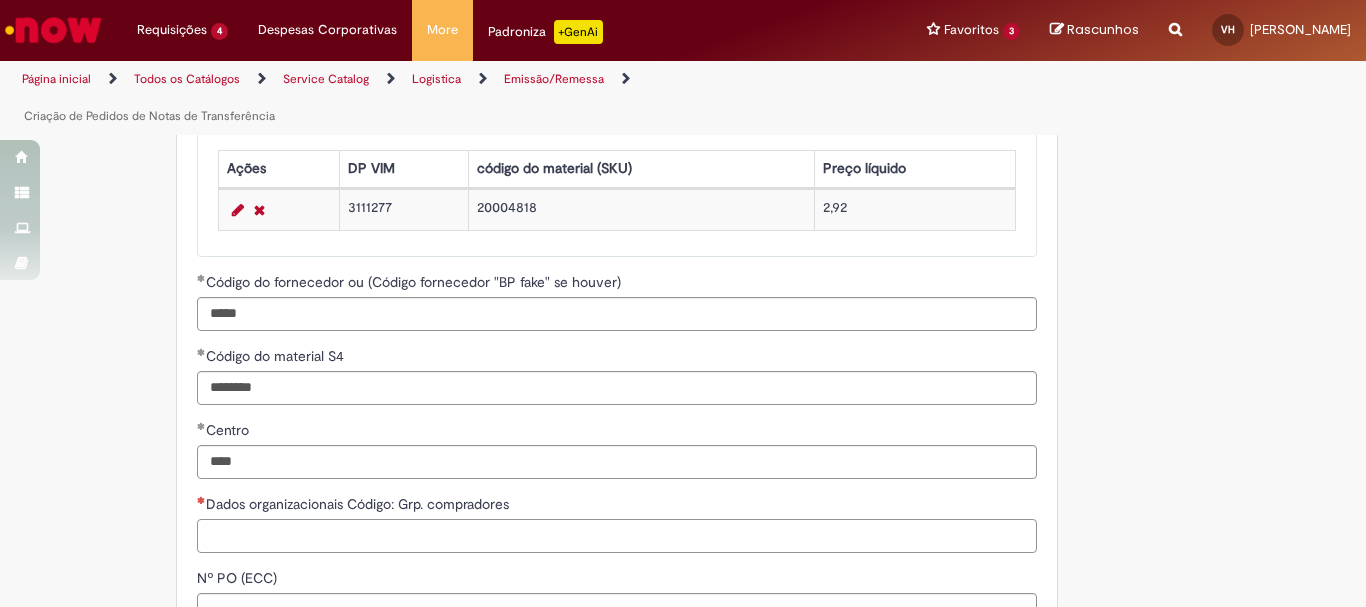 click on "Dados organizacionais Código: Grp. compradores" at bounding box center [617, 536] 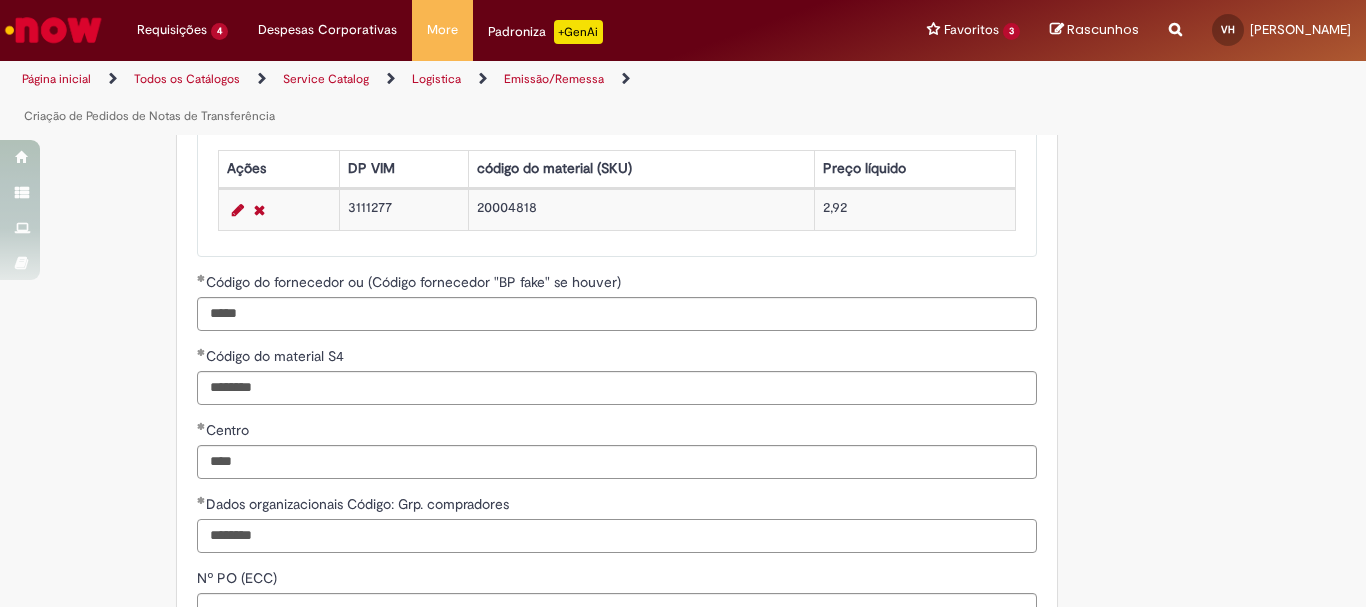 scroll, scrollTop: 1100, scrollLeft: 0, axis: vertical 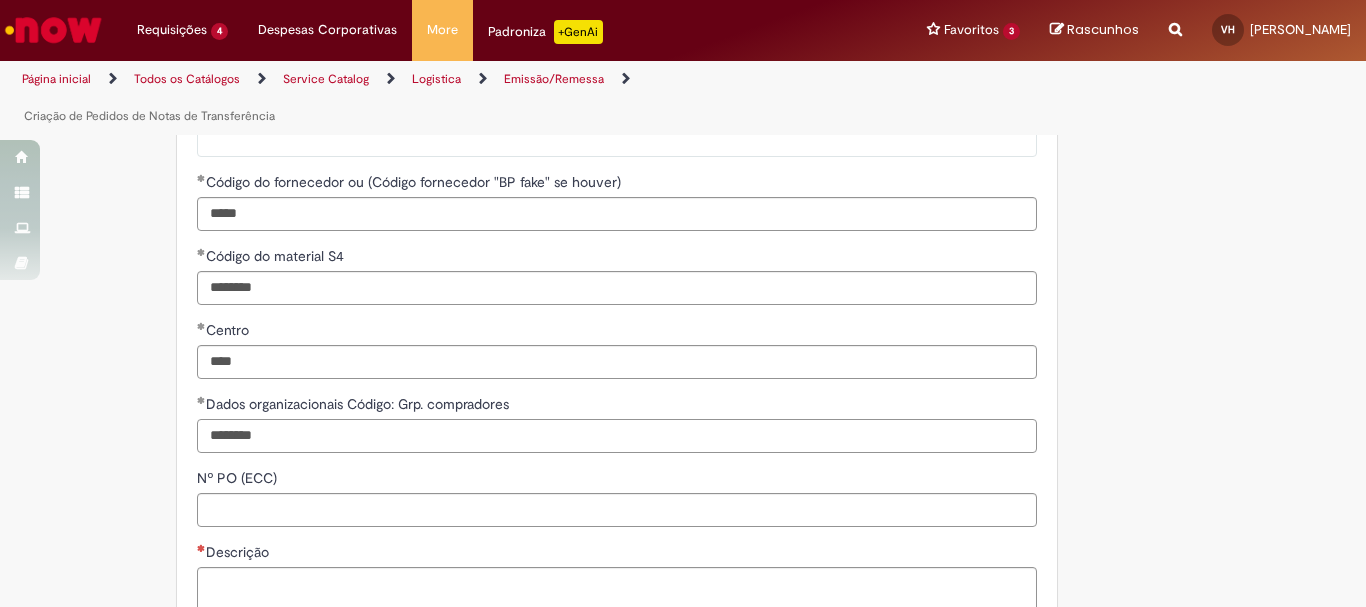 drag, startPoint x: 285, startPoint y: 400, endPoint x: 112, endPoint y: 373, distance: 175.09425 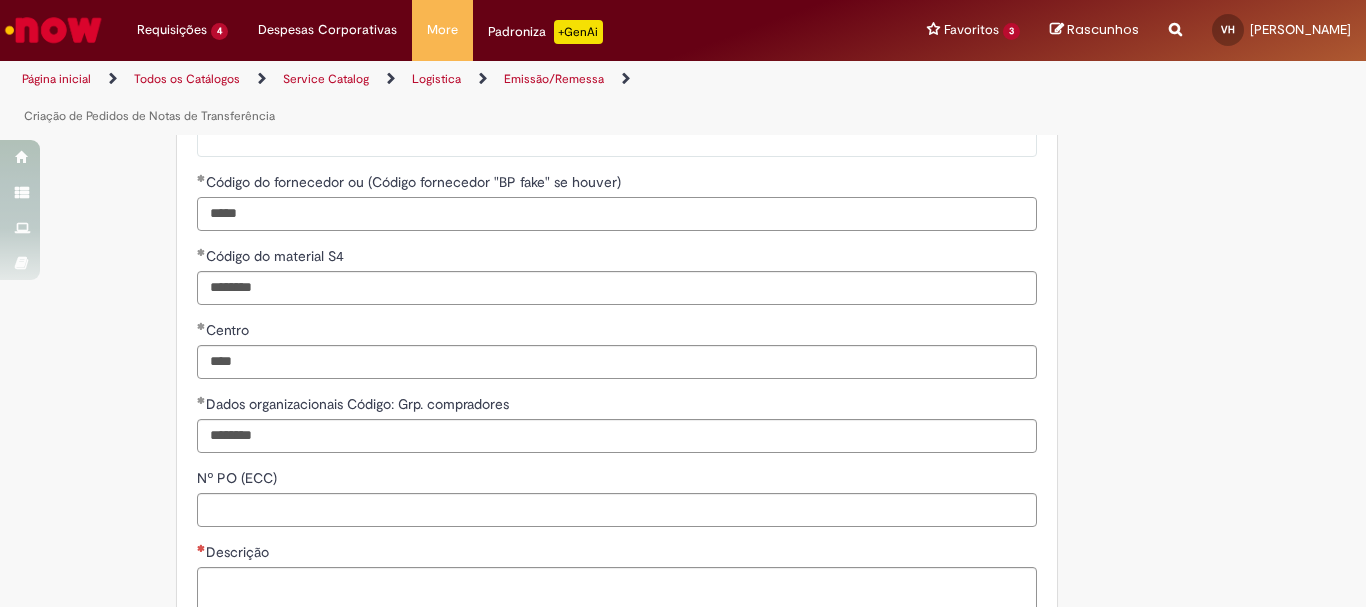 drag, startPoint x: 261, startPoint y: 168, endPoint x: 148, endPoint y: 178, distance: 113.44161 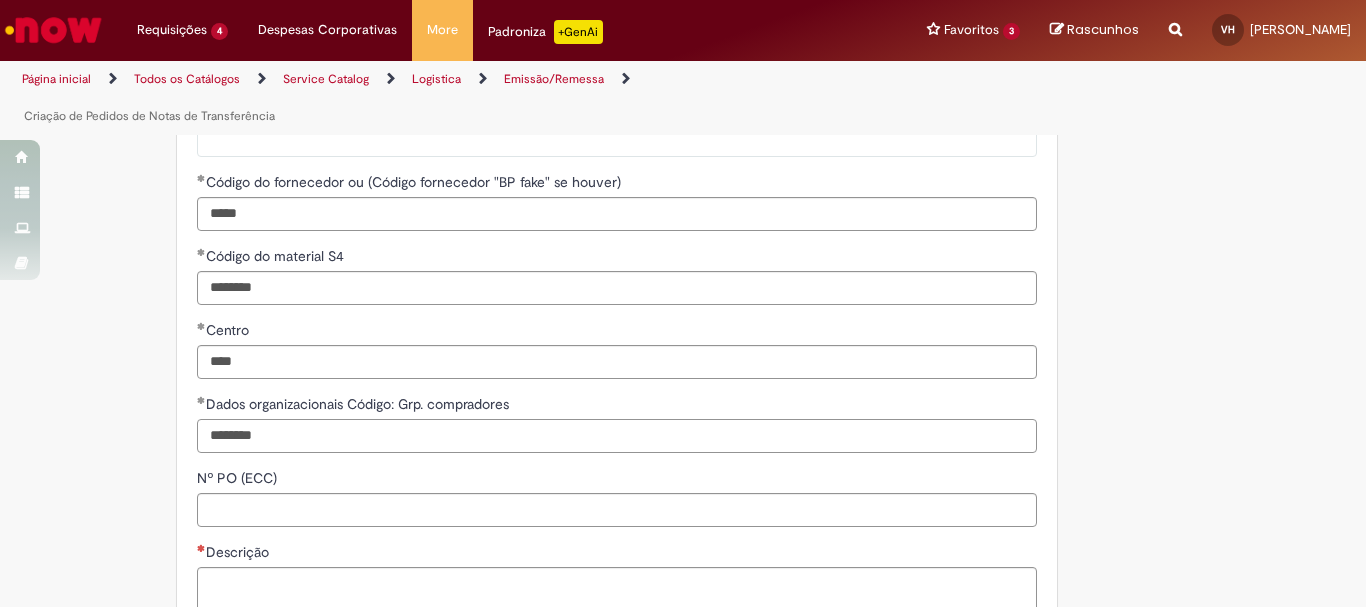 drag, startPoint x: 288, startPoint y: 420, endPoint x: 49, endPoint y: 436, distance: 239.53497 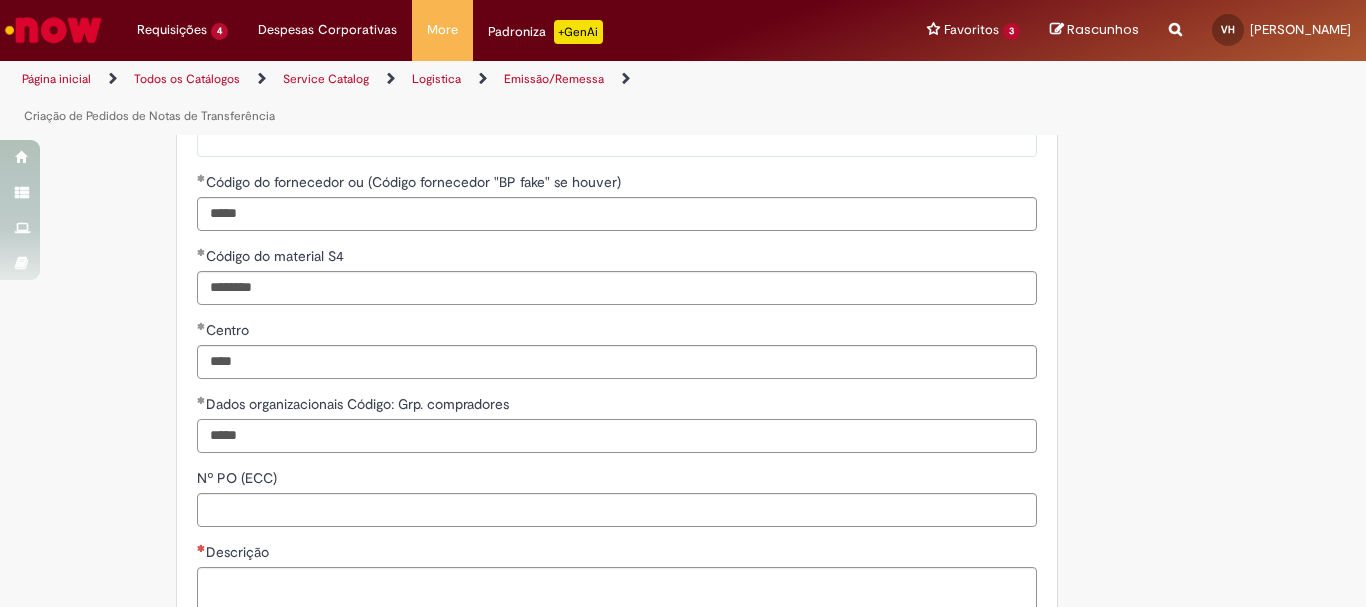 type on "*****" 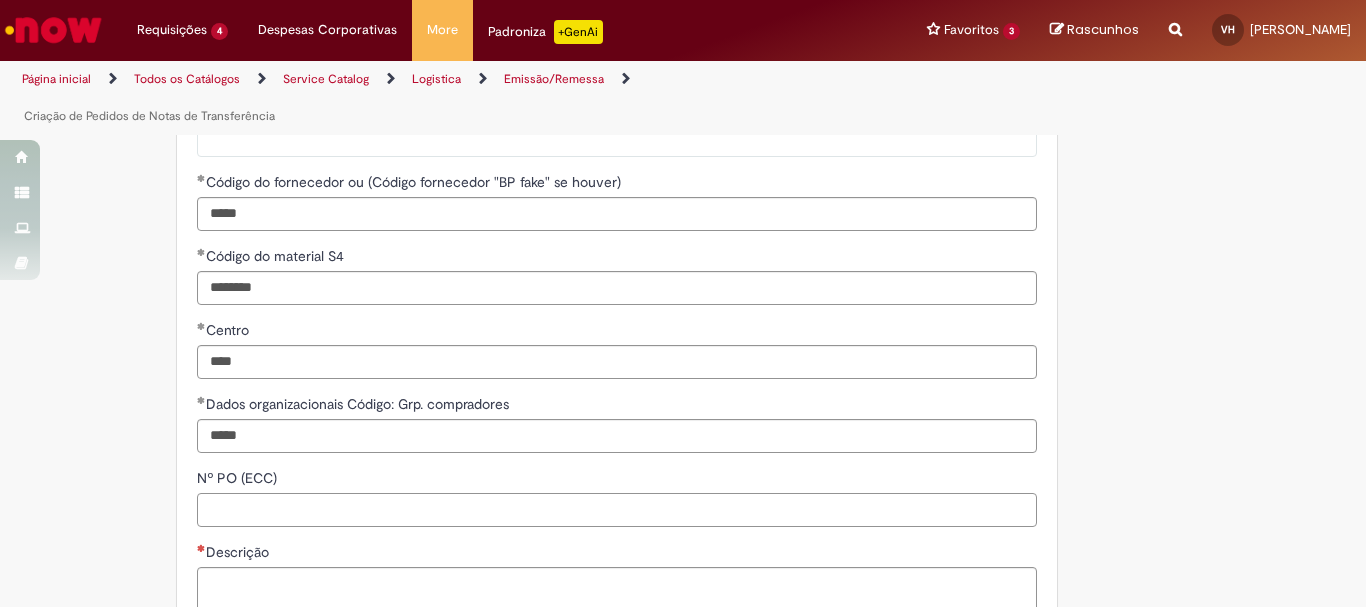 click on "Nº PO (ECC)" at bounding box center [617, 510] 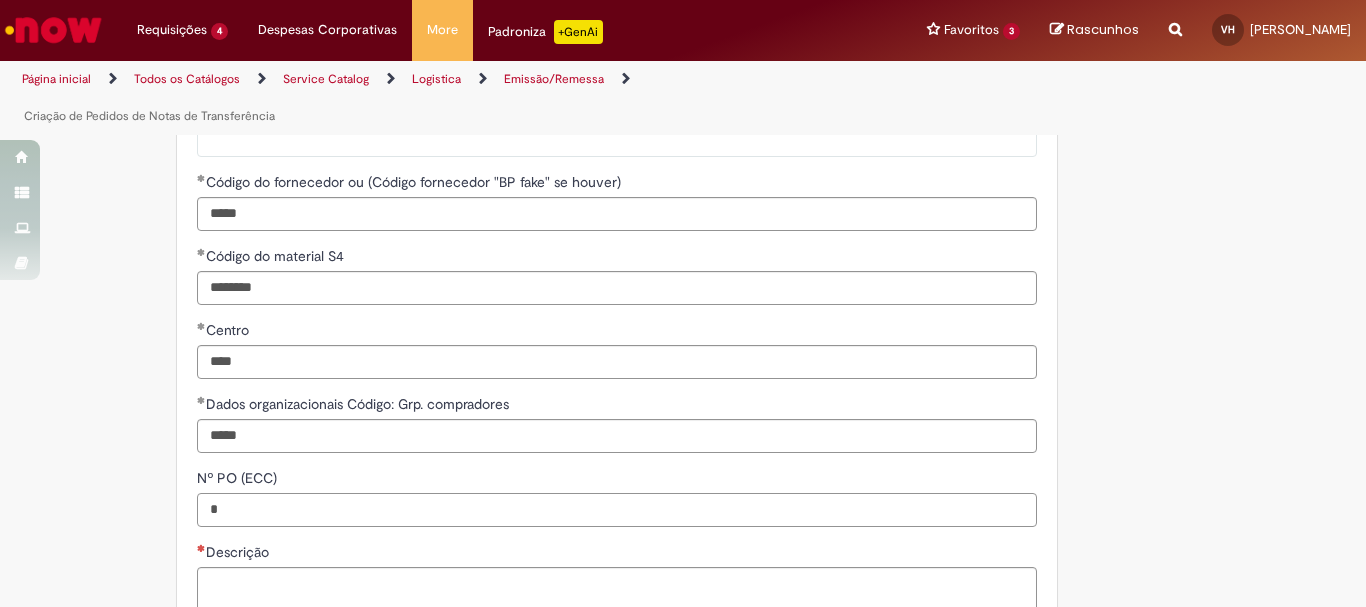 type on "*" 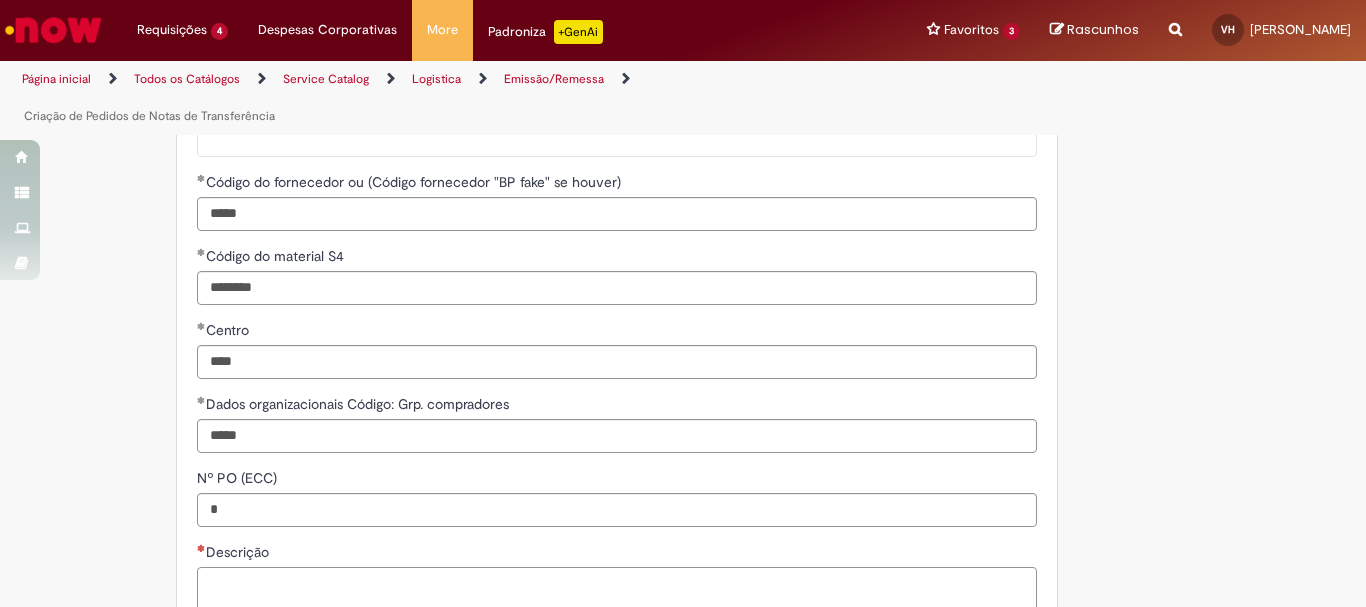 click on "Descrição" at bounding box center (617, 594) 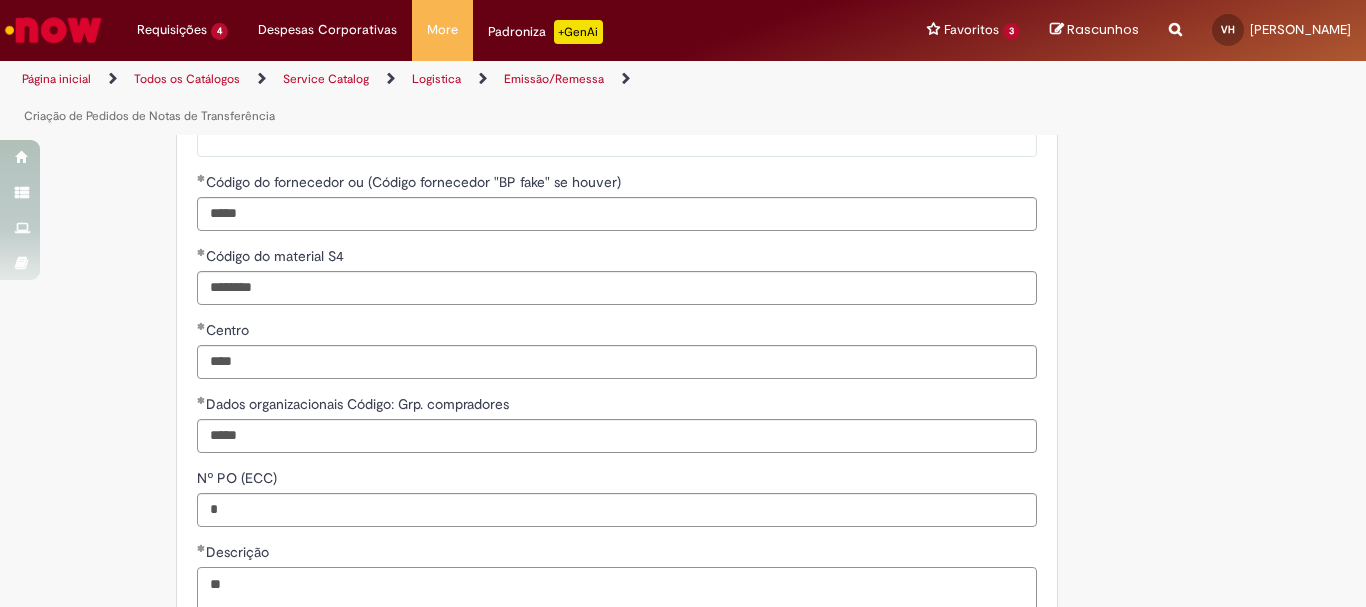 type on "*" 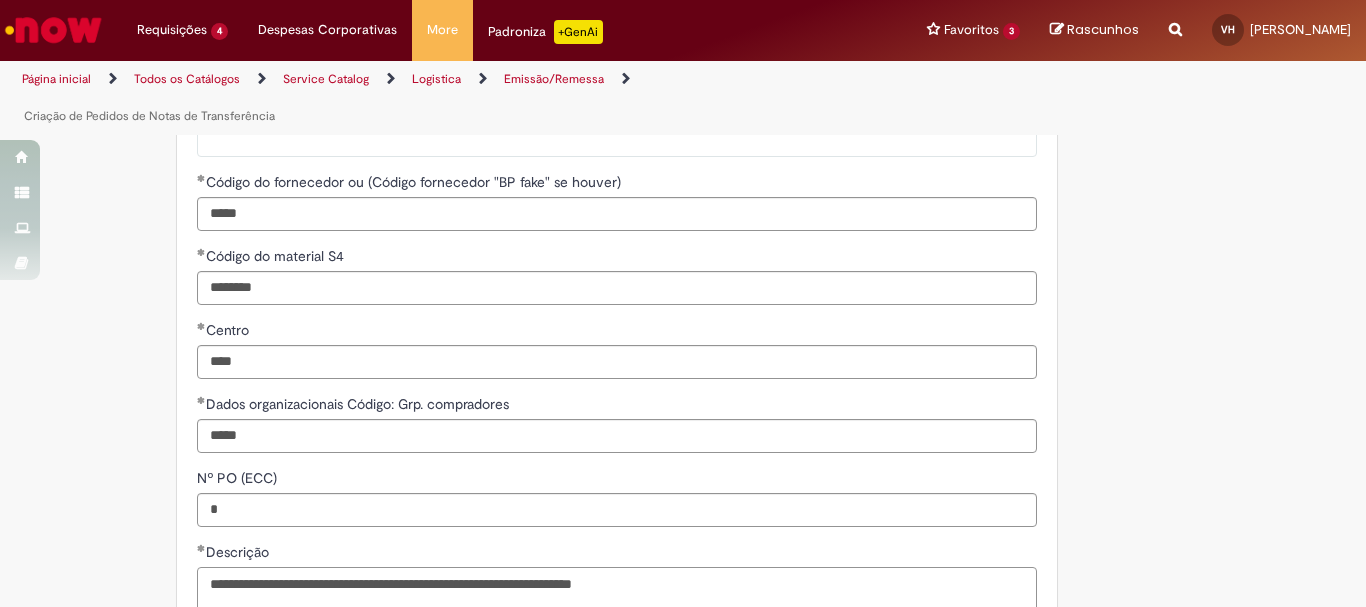 click on "**********" at bounding box center [617, 594] 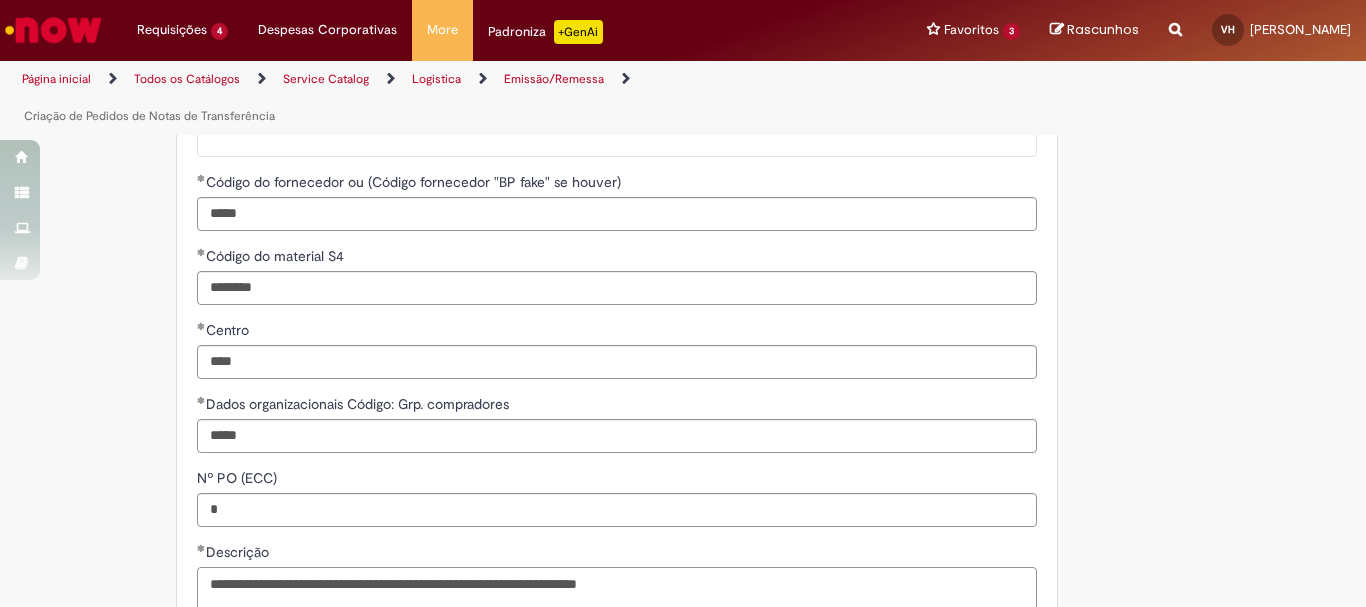 click on "**********" at bounding box center (617, 594) 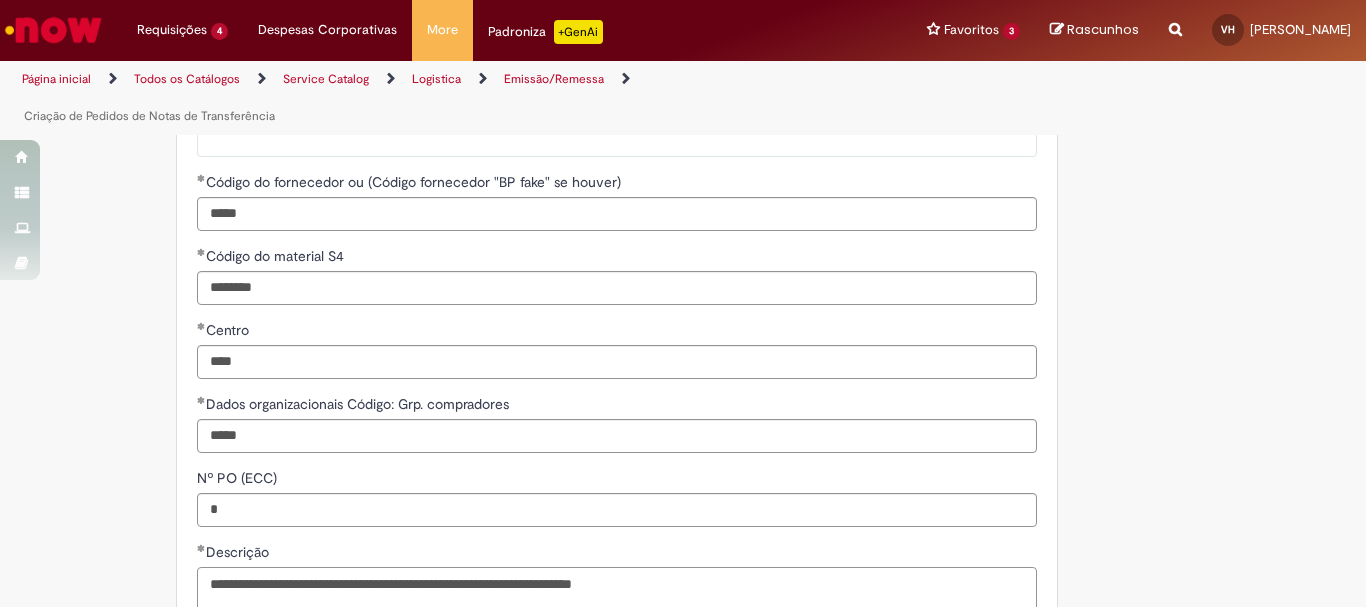 click on "**********" at bounding box center [617, 594] 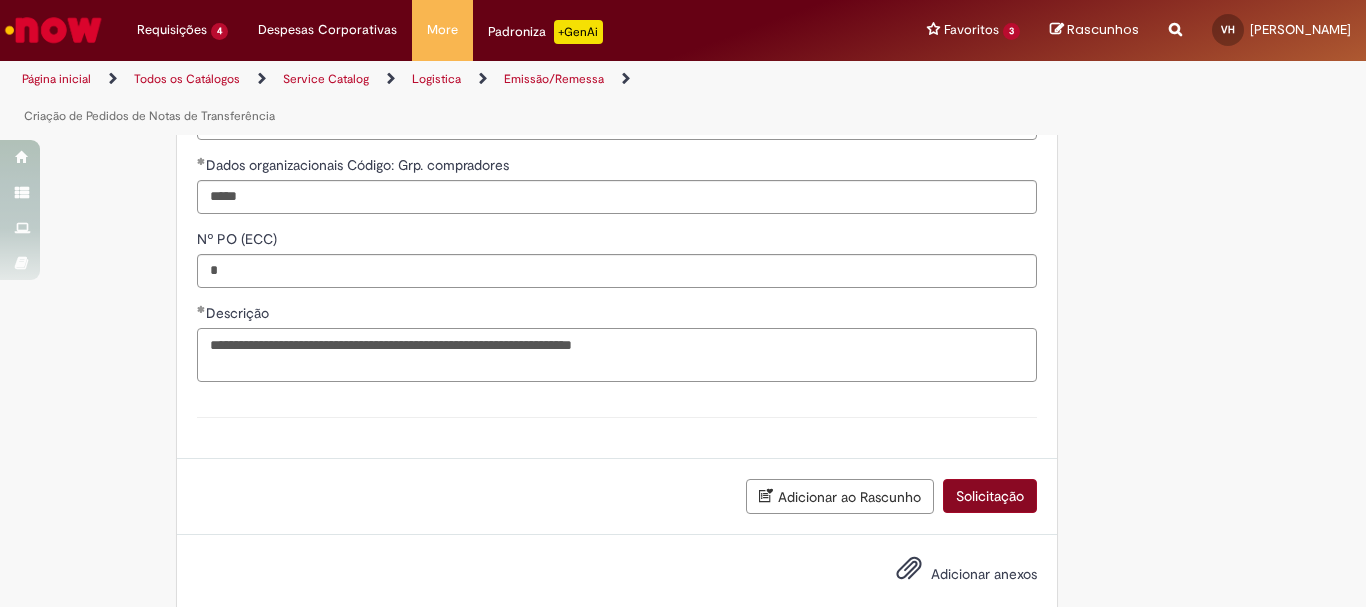 type on "**********" 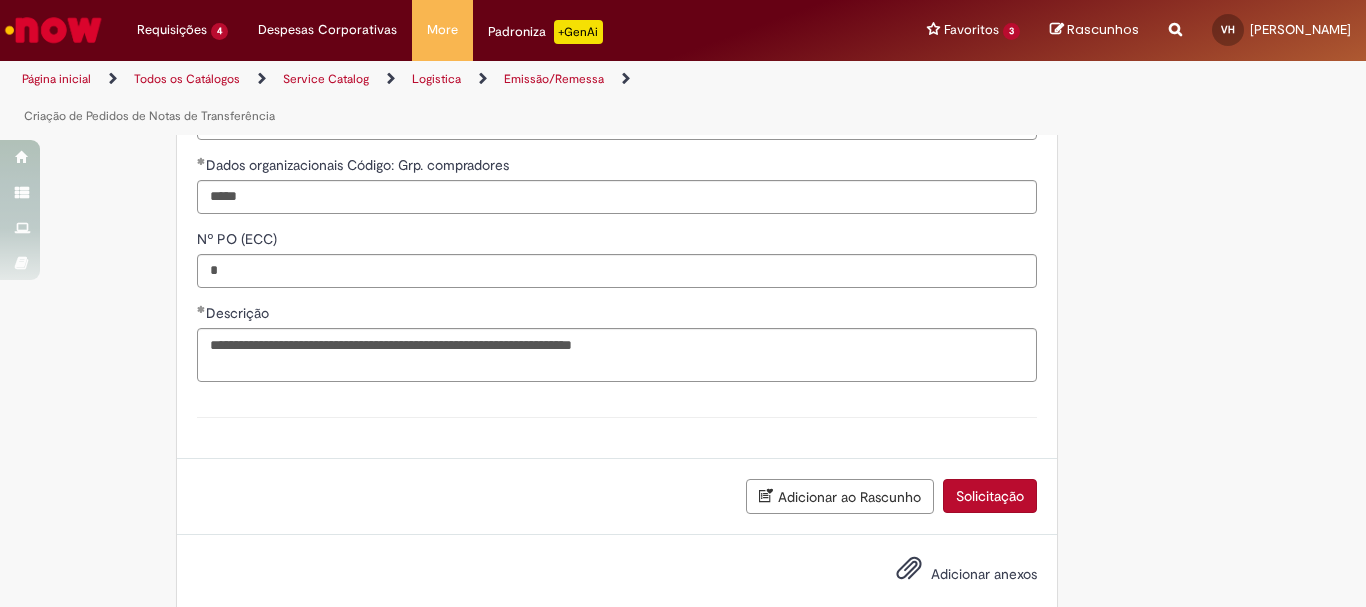 click on "Solicitação" at bounding box center (990, 496) 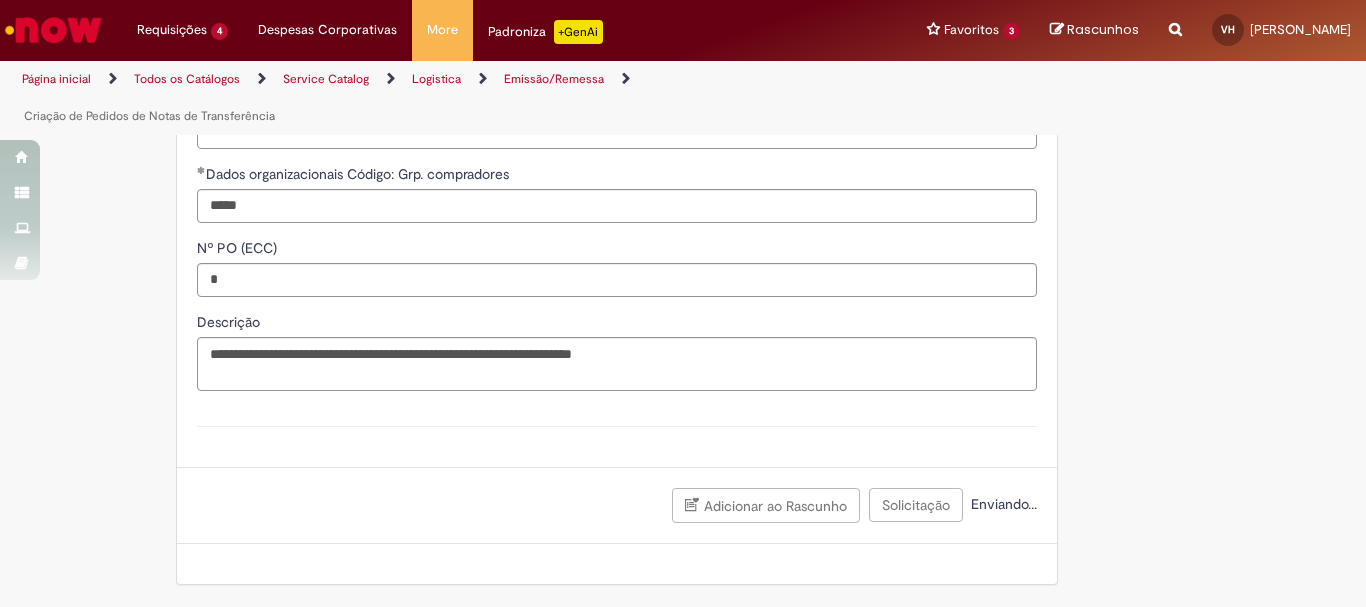 scroll, scrollTop: 1293, scrollLeft: 0, axis: vertical 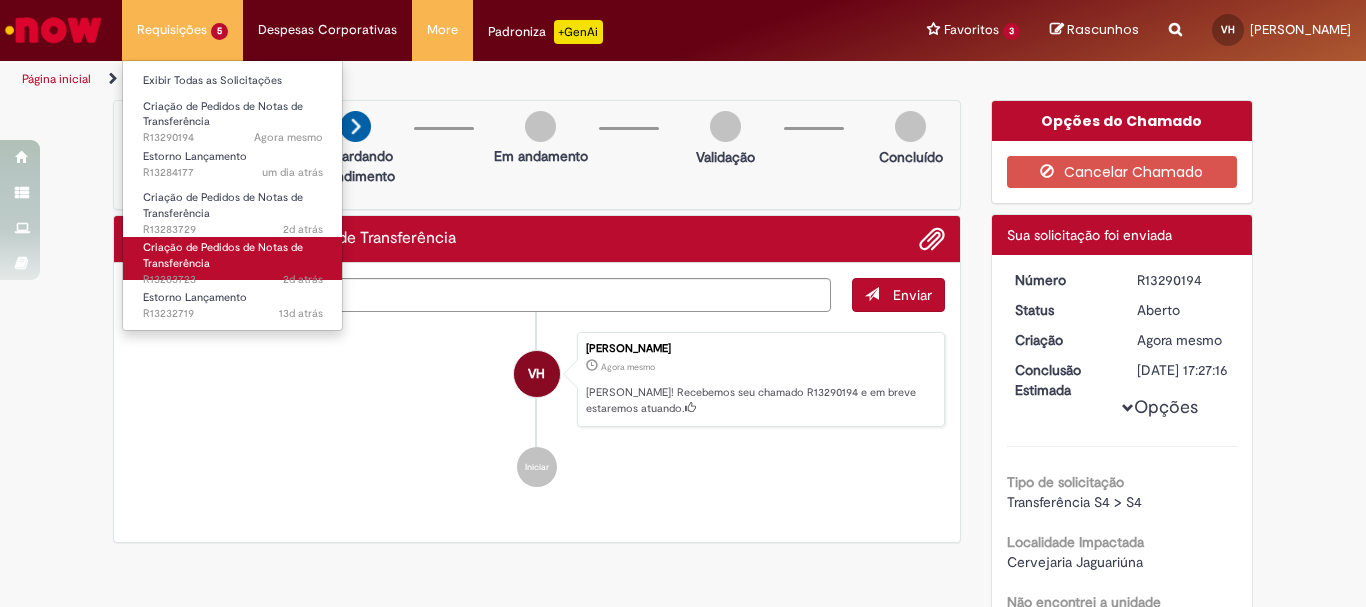 click on "2d atrás 2 dias atrás  R13283723" at bounding box center (233, 280) 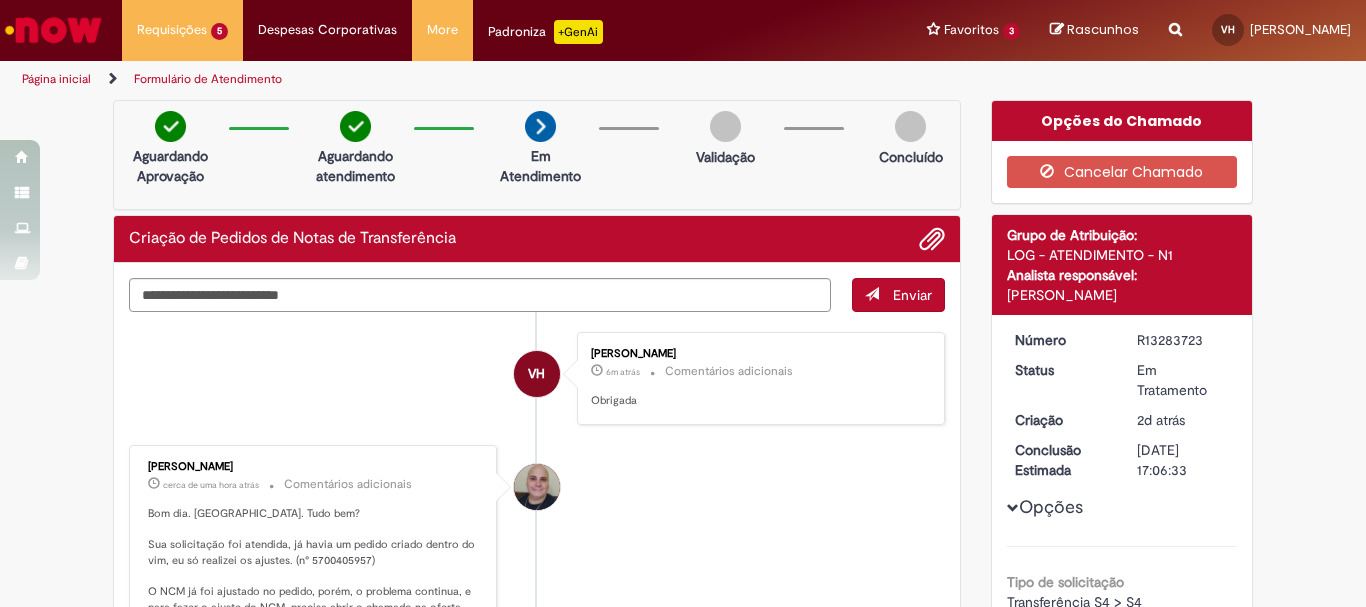 click at bounding box center [537, 487] 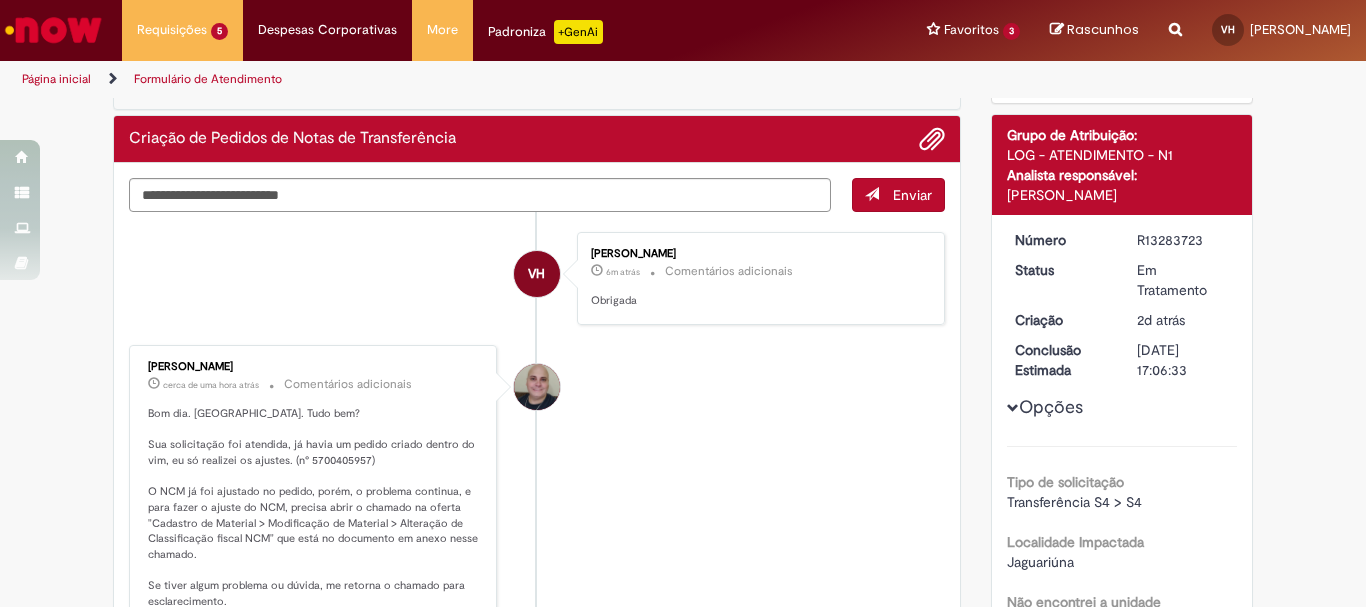 scroll, scrollTop: 0, scrollLeft: 0, axis: both 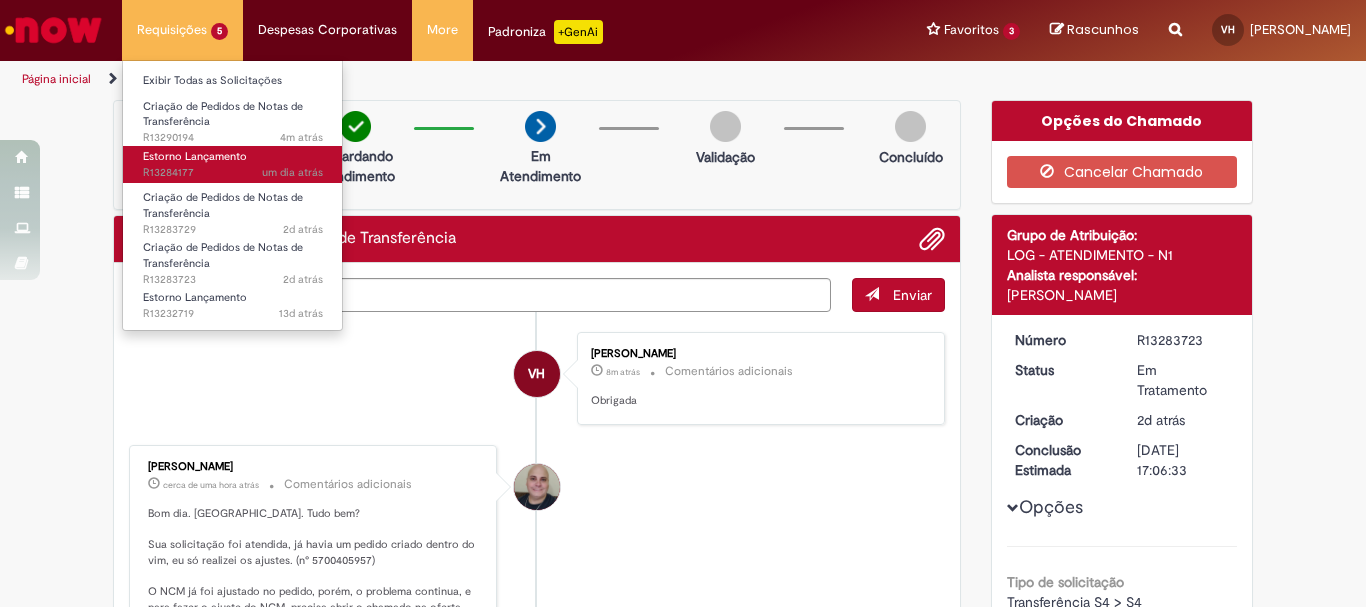 click on "Estorno Lançamento" at bounding box center (195, 156) 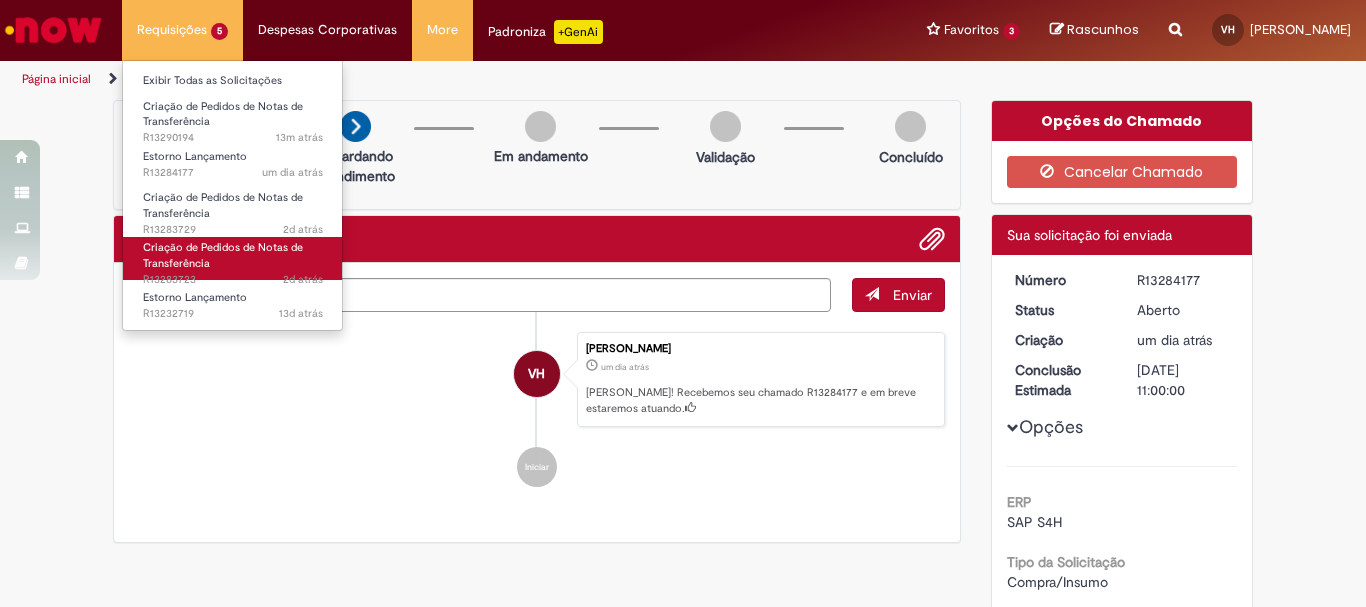 click on "Criação de Pedidos de Notas de Transferência
2d atrás 2 dias atrás  R13283723" at bounding box center (233, 258) 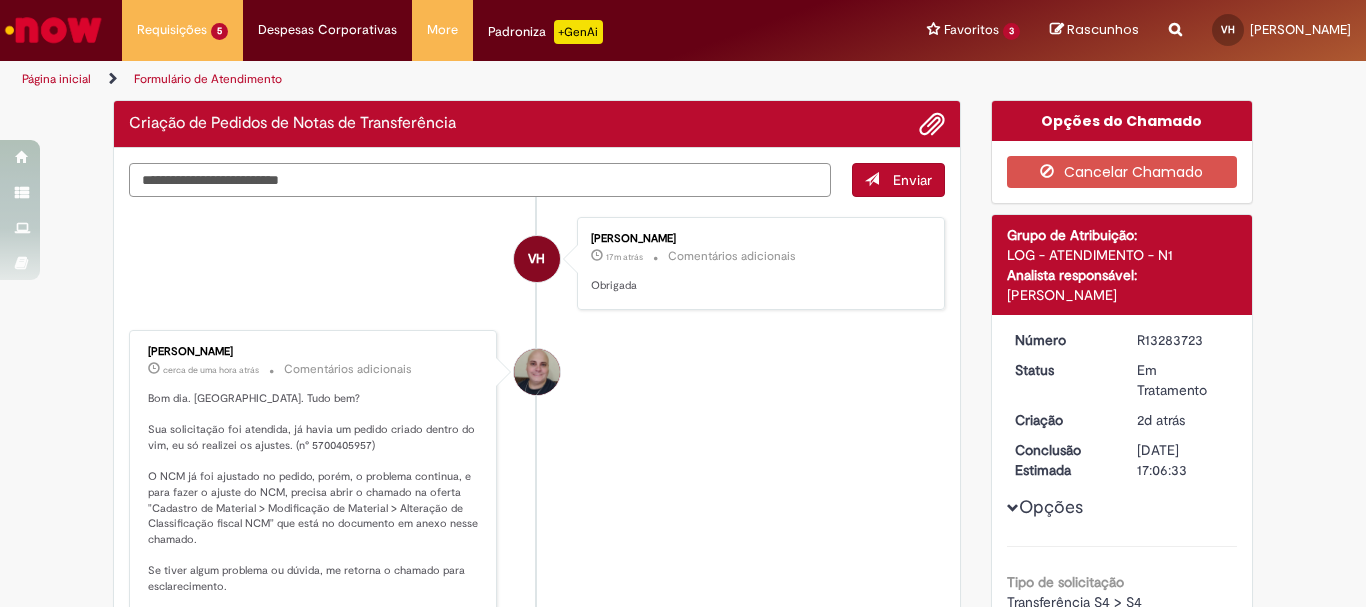 click at bounding box center (480, 180) 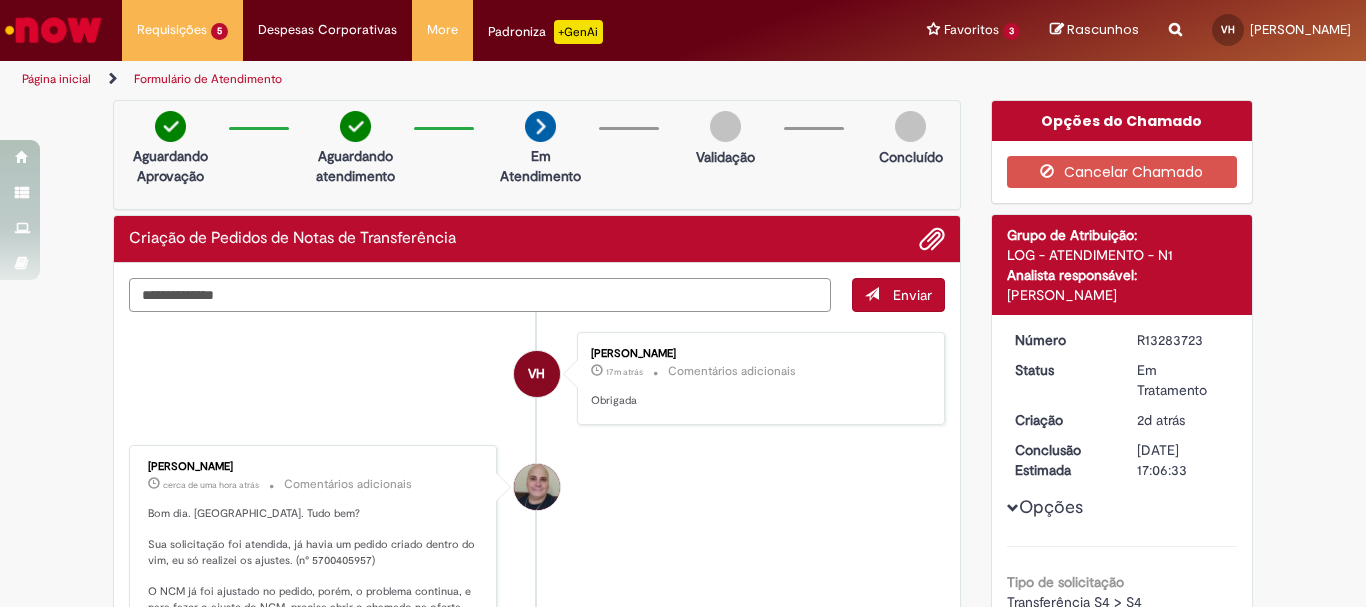 type on "**********" 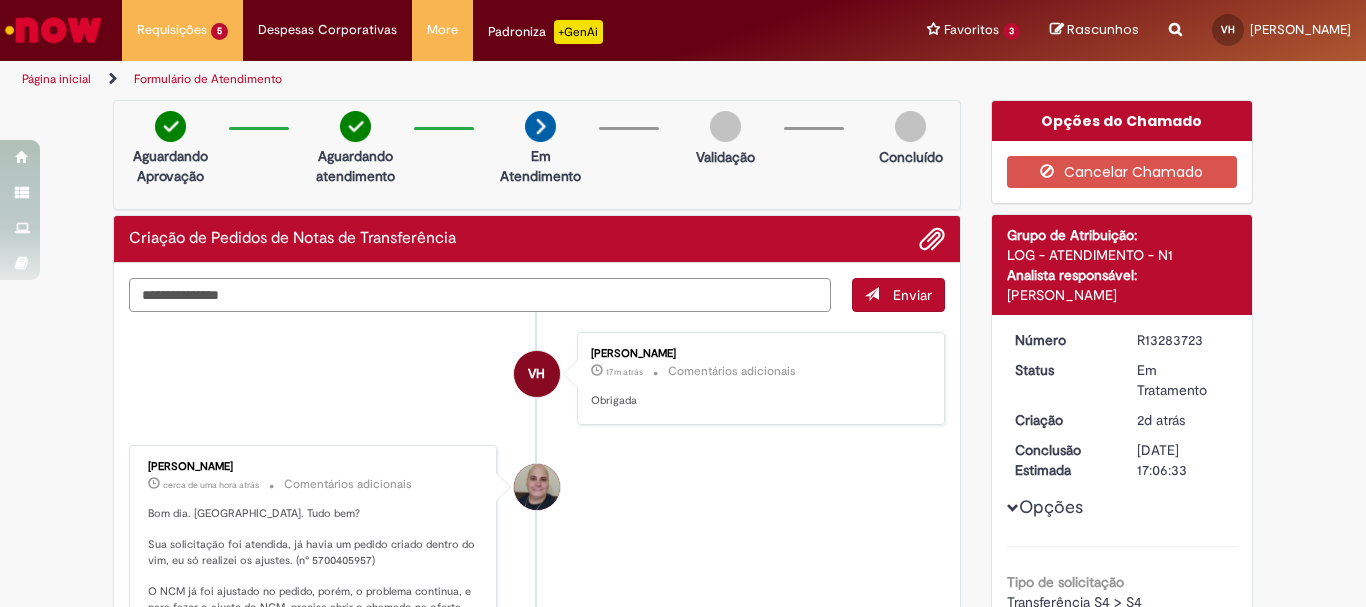 paste 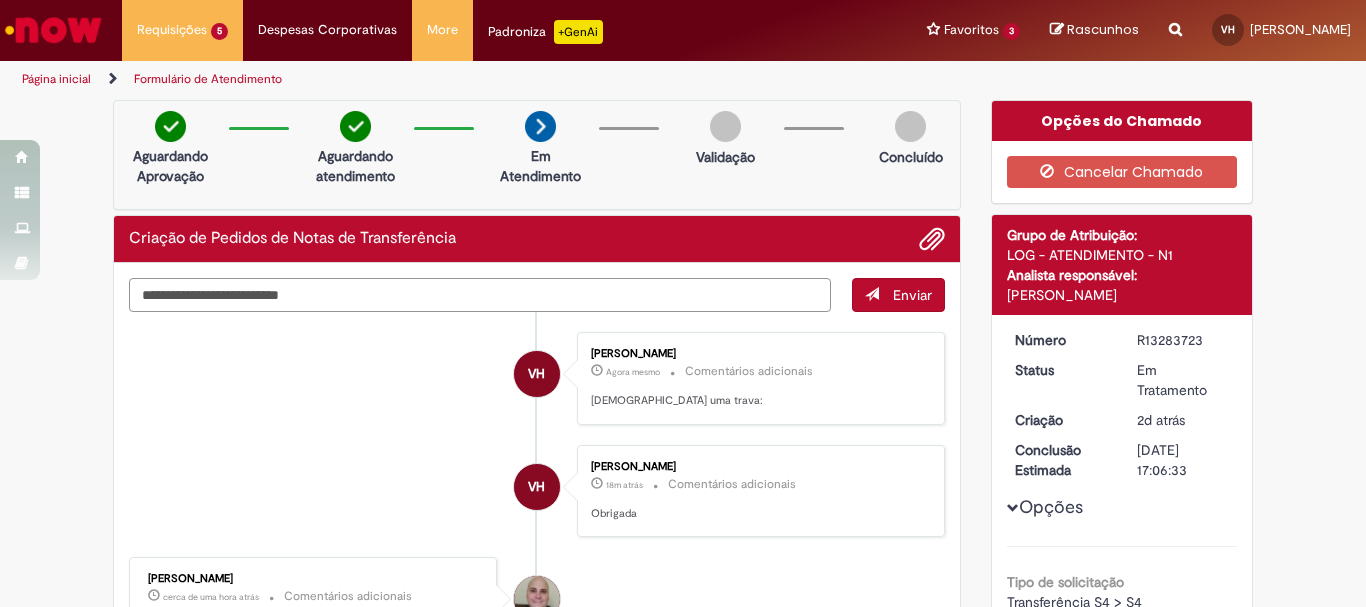 click at bounding box center [480, 295] 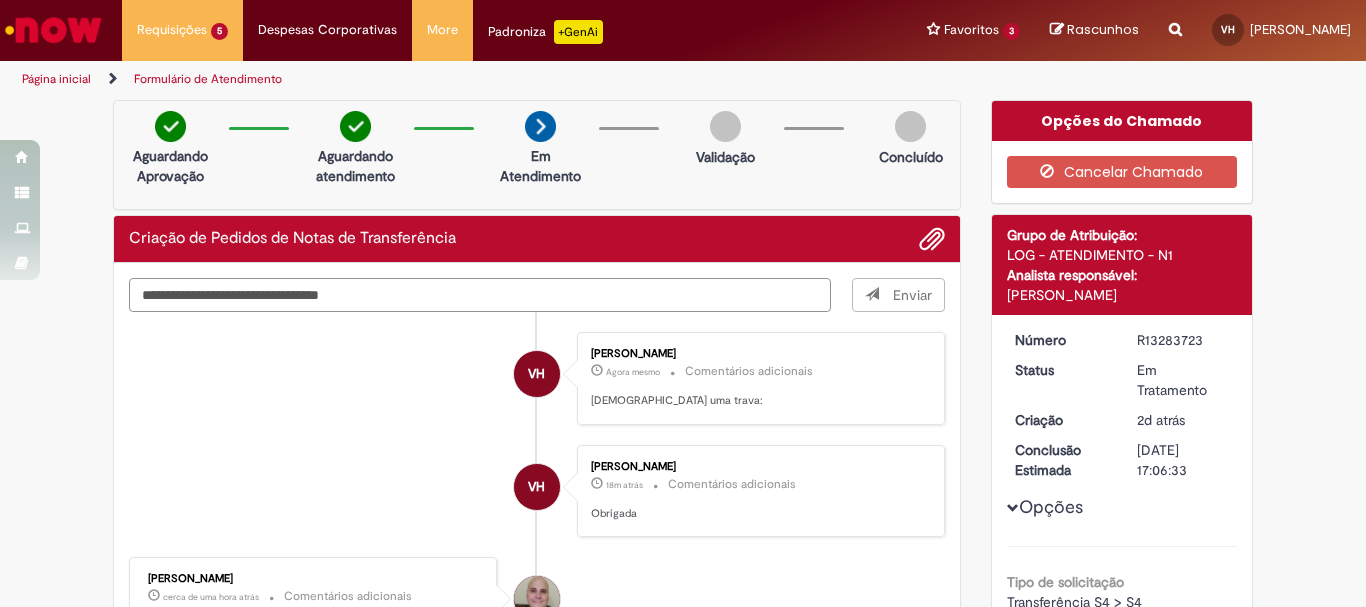 type 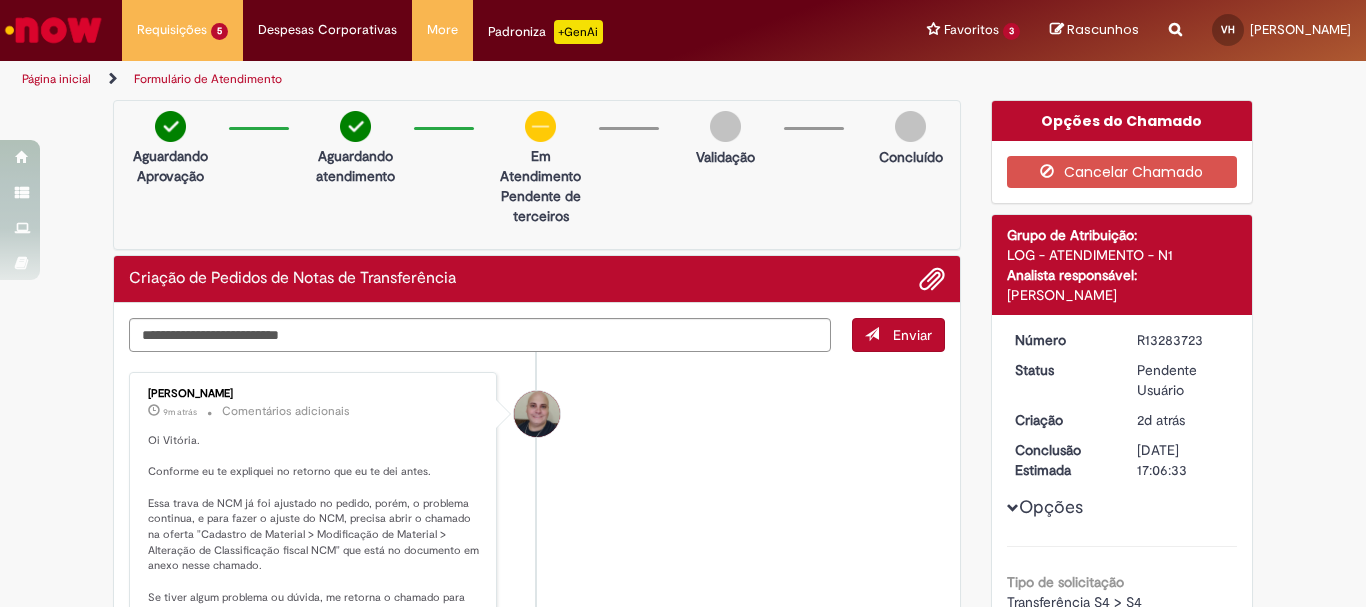 click on "Página inicial" at bounding box center [56, 79] 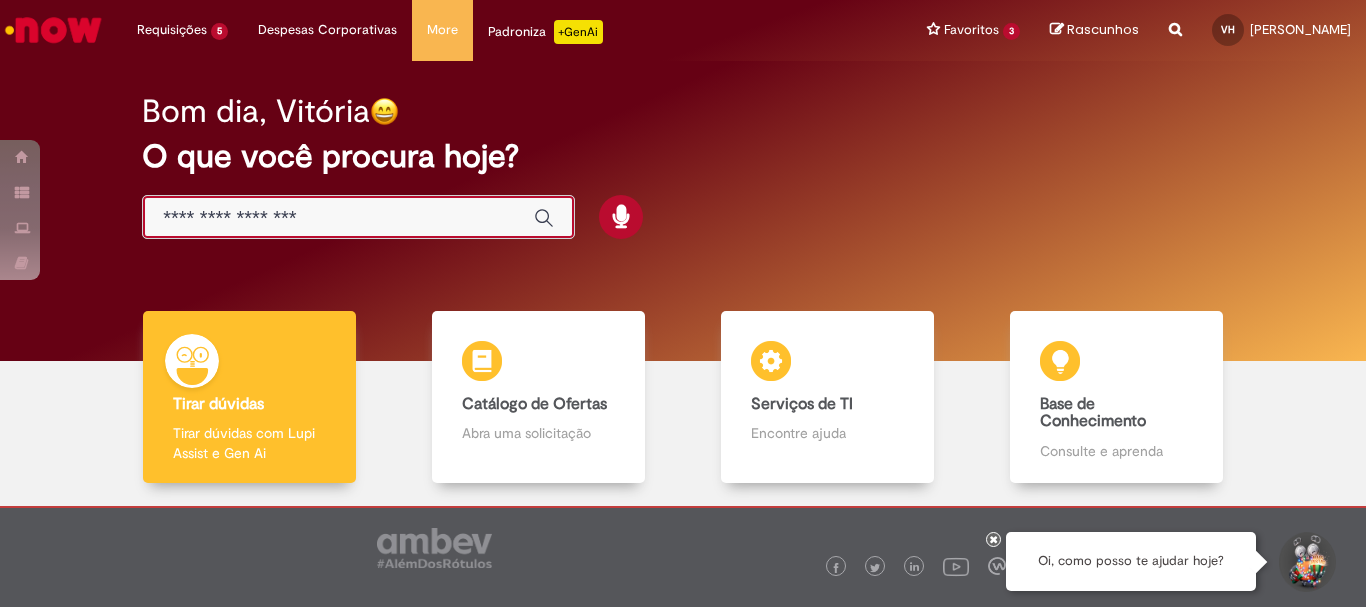 click at bounding box center [338, 218] 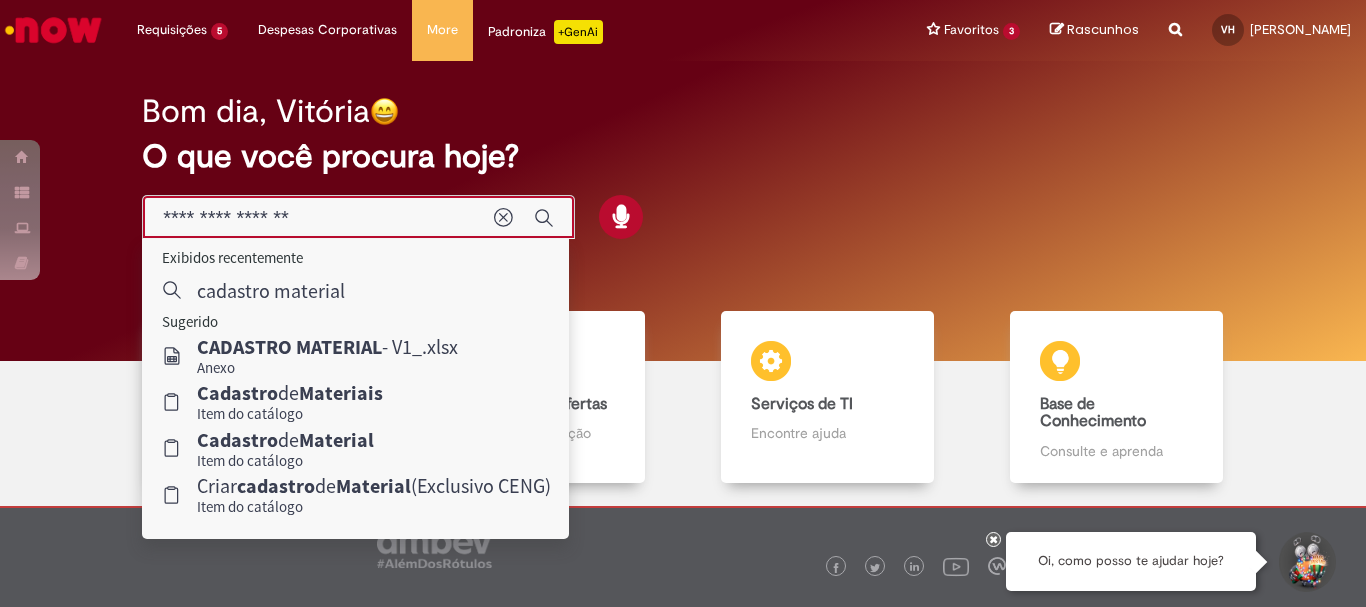 type on "**********" 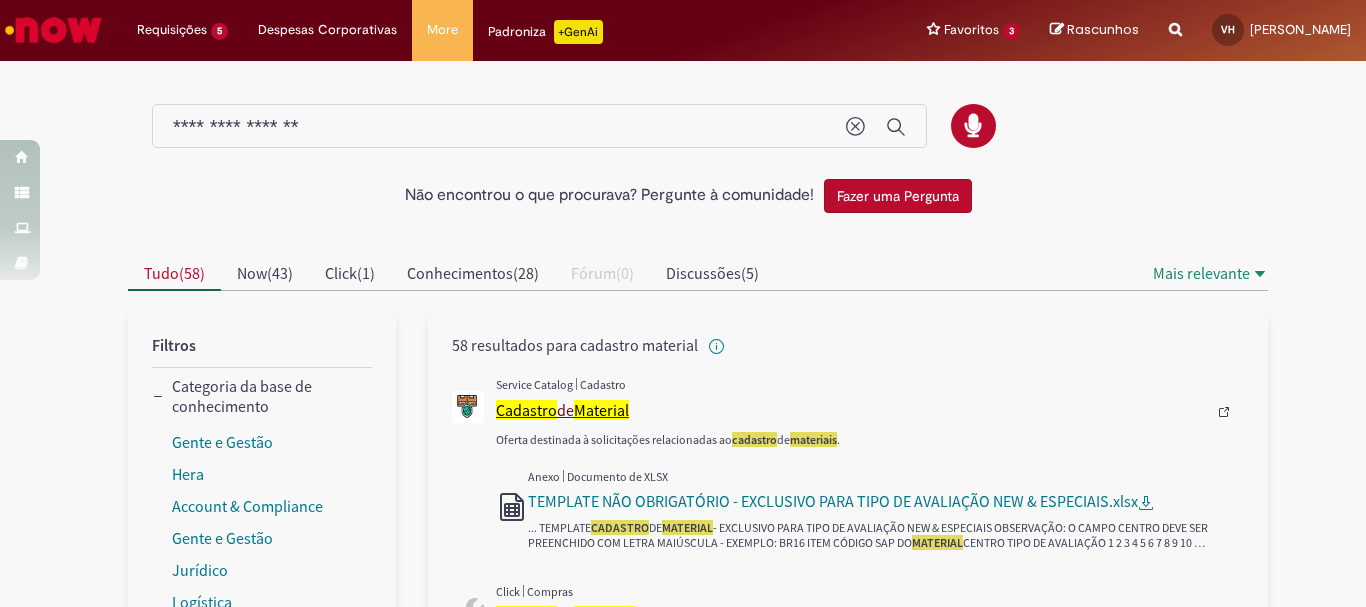click on "Material" at bounding box center [601, 410] 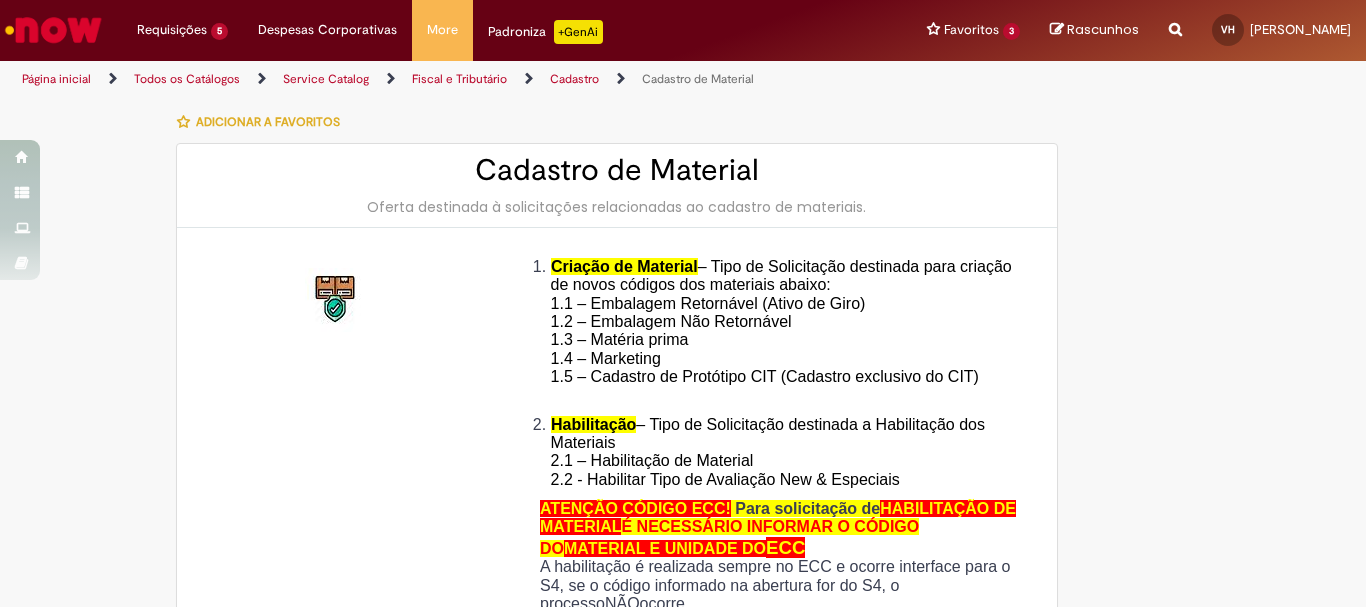 type on "**********" 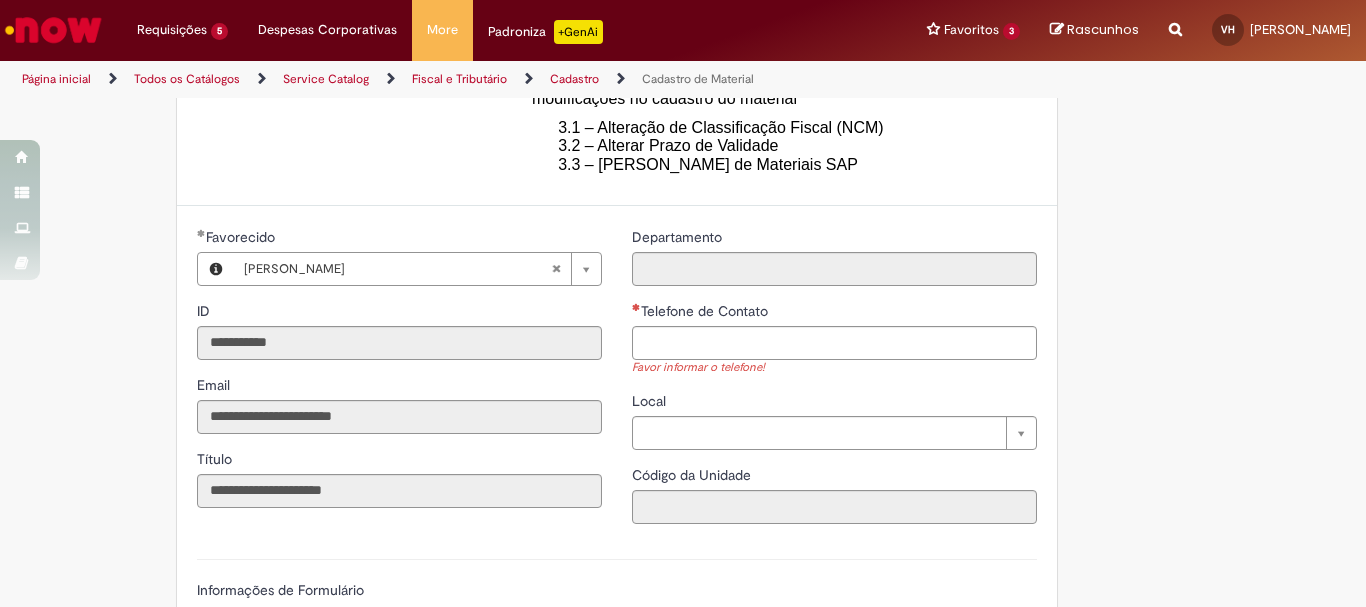 scroll, scrollTop: 1000, scrollLeft: 0, axis: vertical 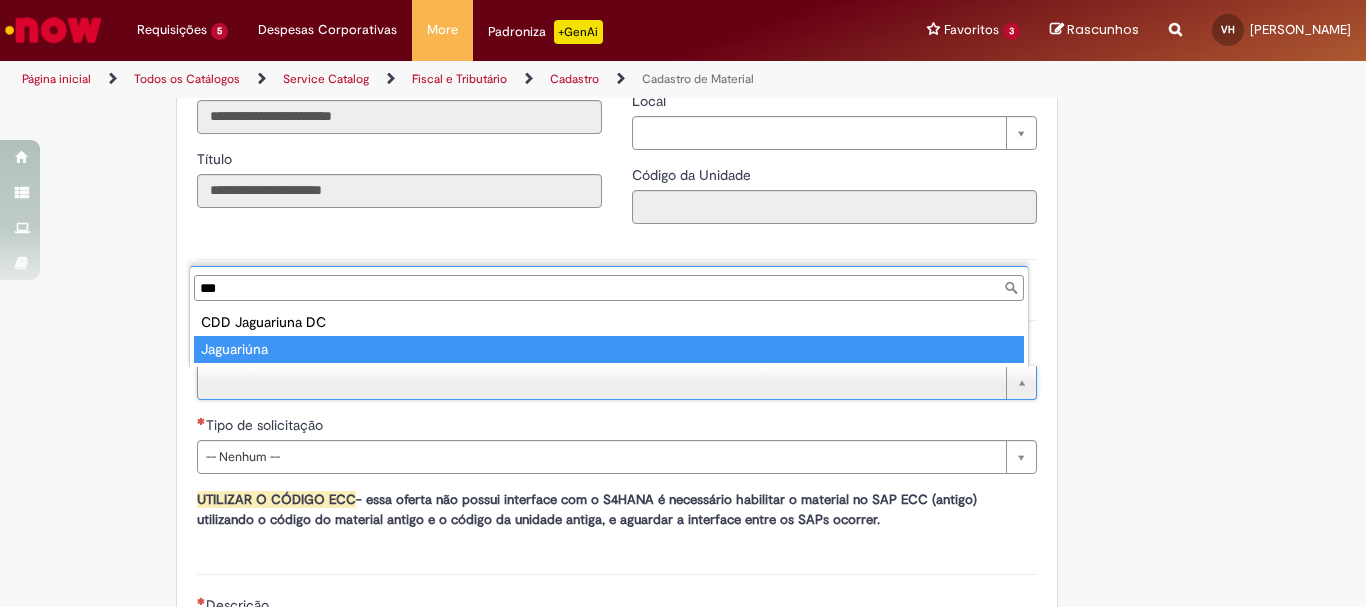 type on "***" 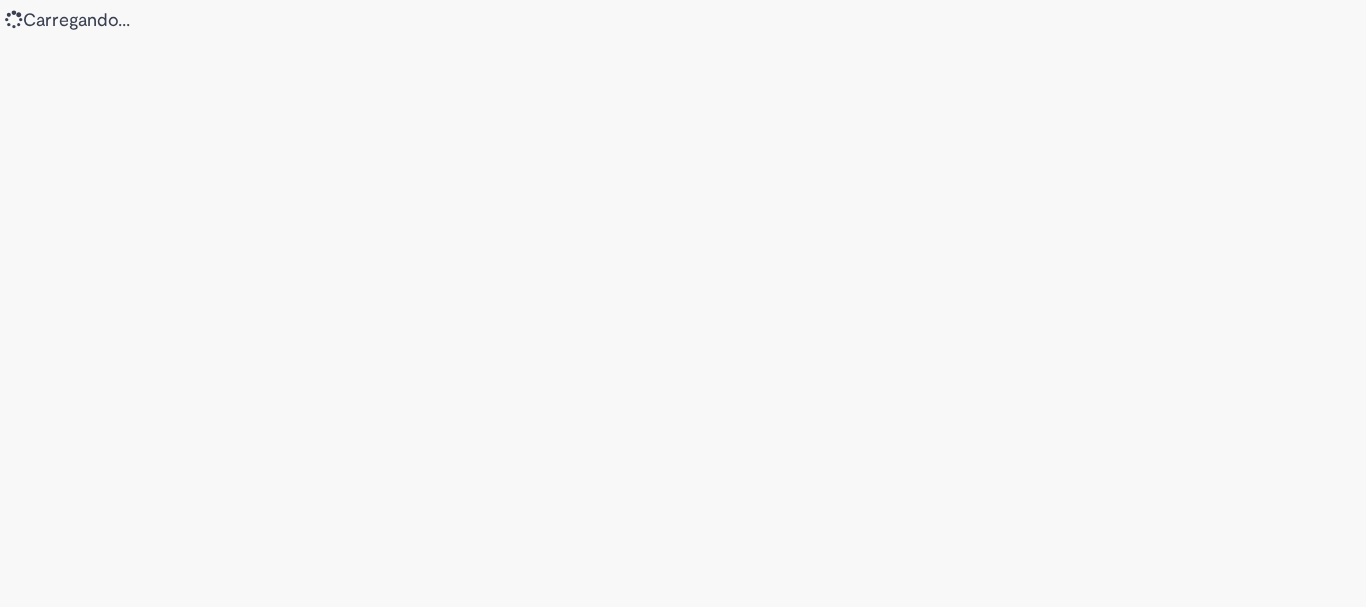 scroll, scrollTop: 0, scrollLeft: 0, axis: both 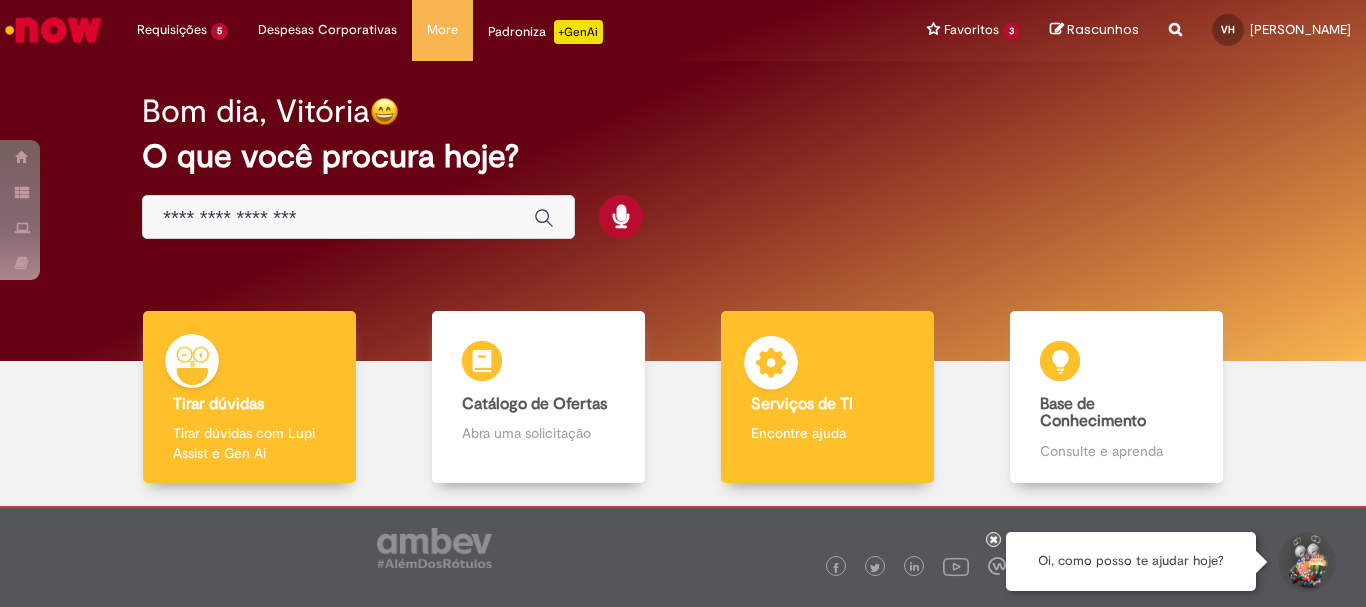click on "Encontre ajuda" at bounding box center [827, 433] 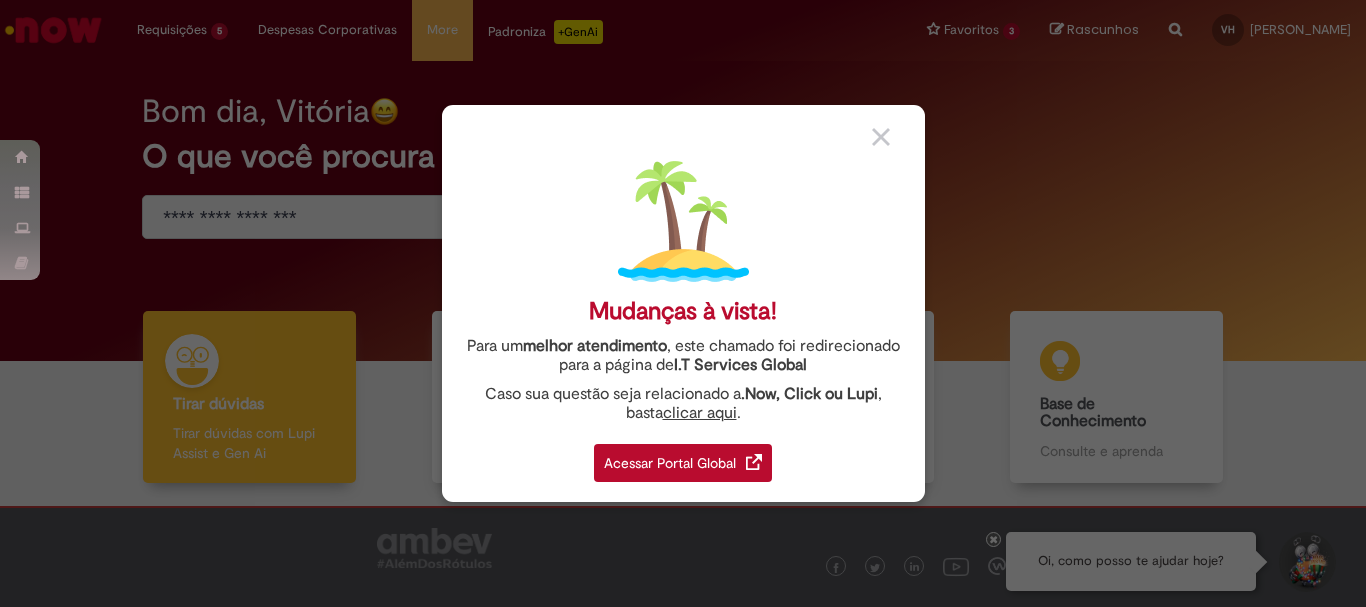 click on "Acessar Portal Global" at bounding box center (683, 463) 